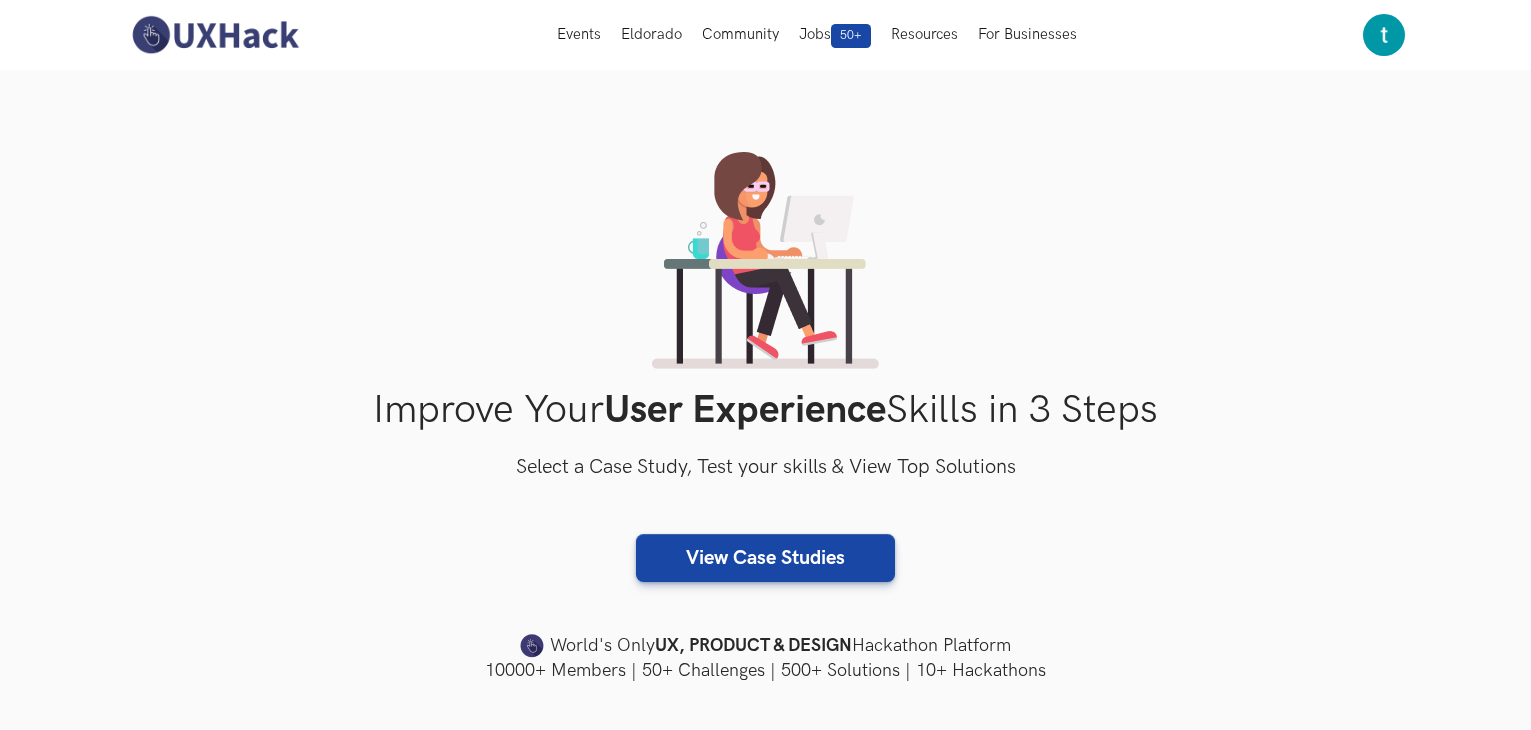 scroll, scrollTop: 0, scrollLeft: 0, axis: both 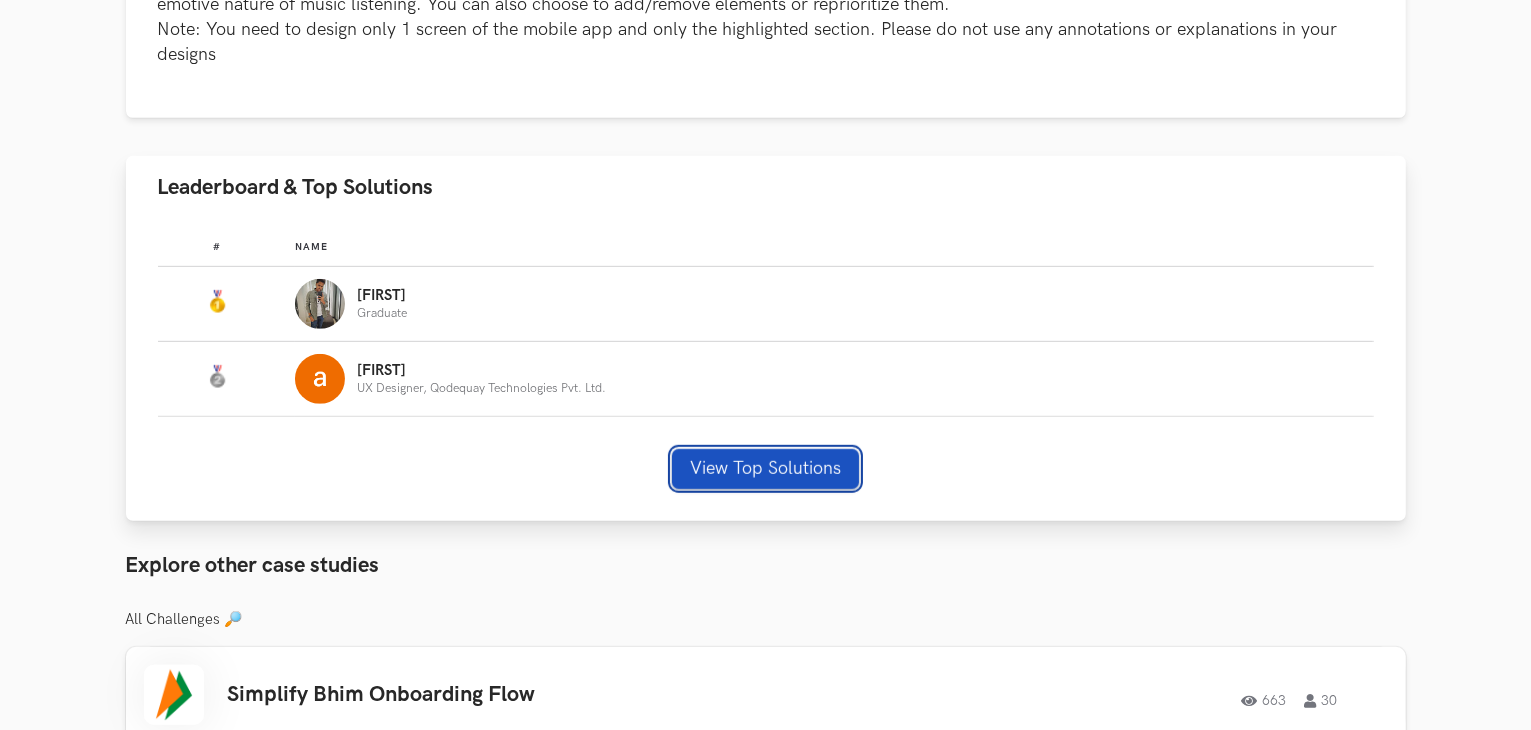 click on "View Top Solutions" at bounding box center [765, 469] 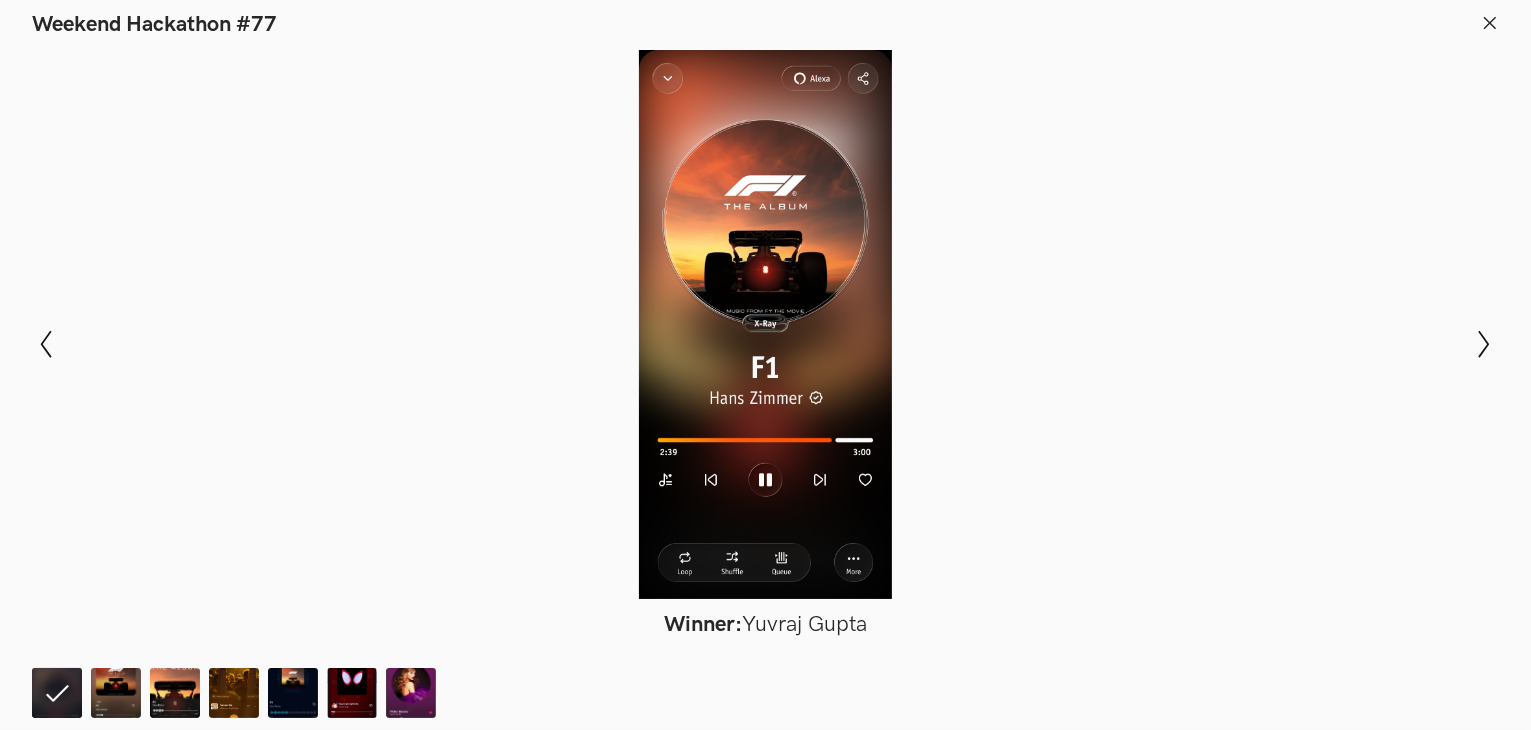 scroll, scrollTop: 1700, scrollLeft: 0, axis: vertical 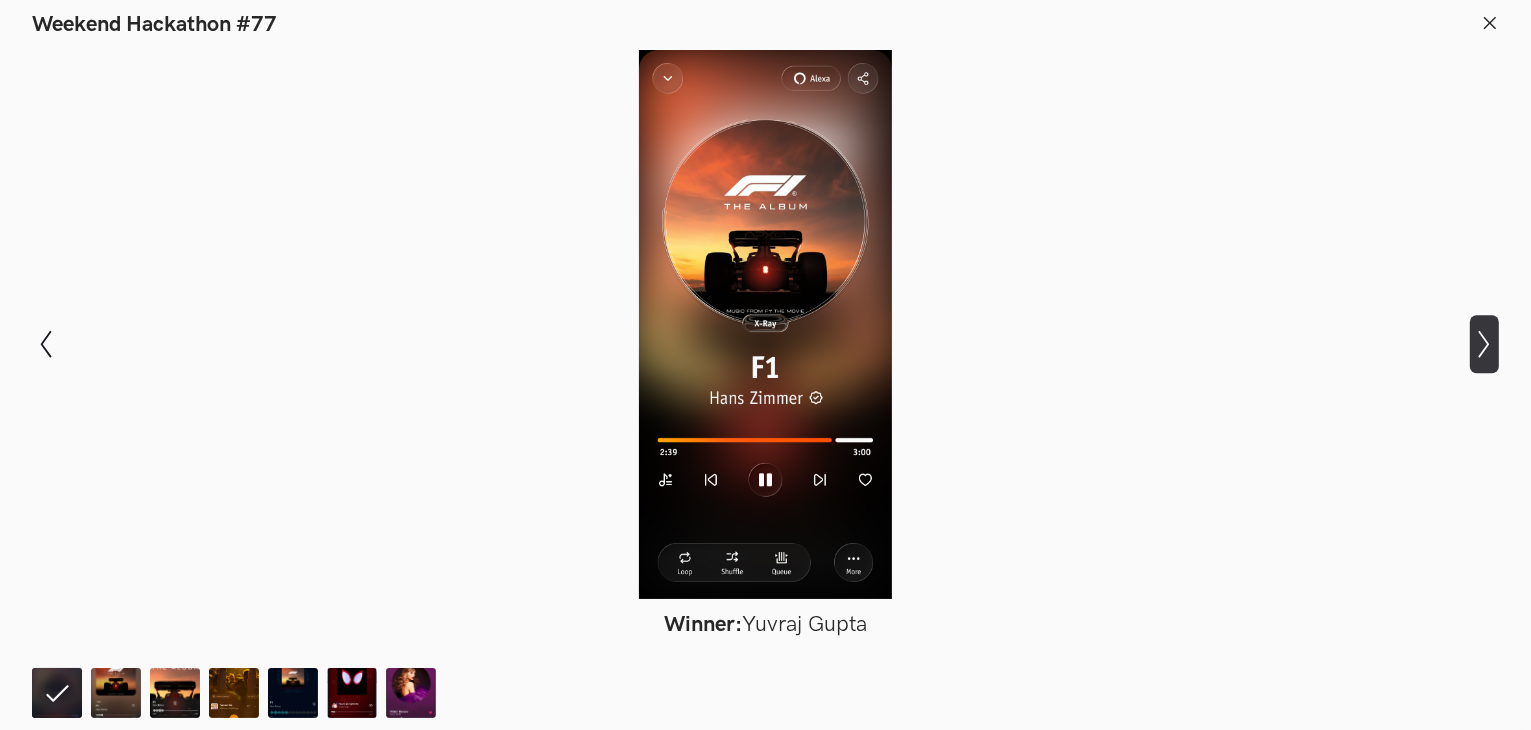 click on "Show next slide" 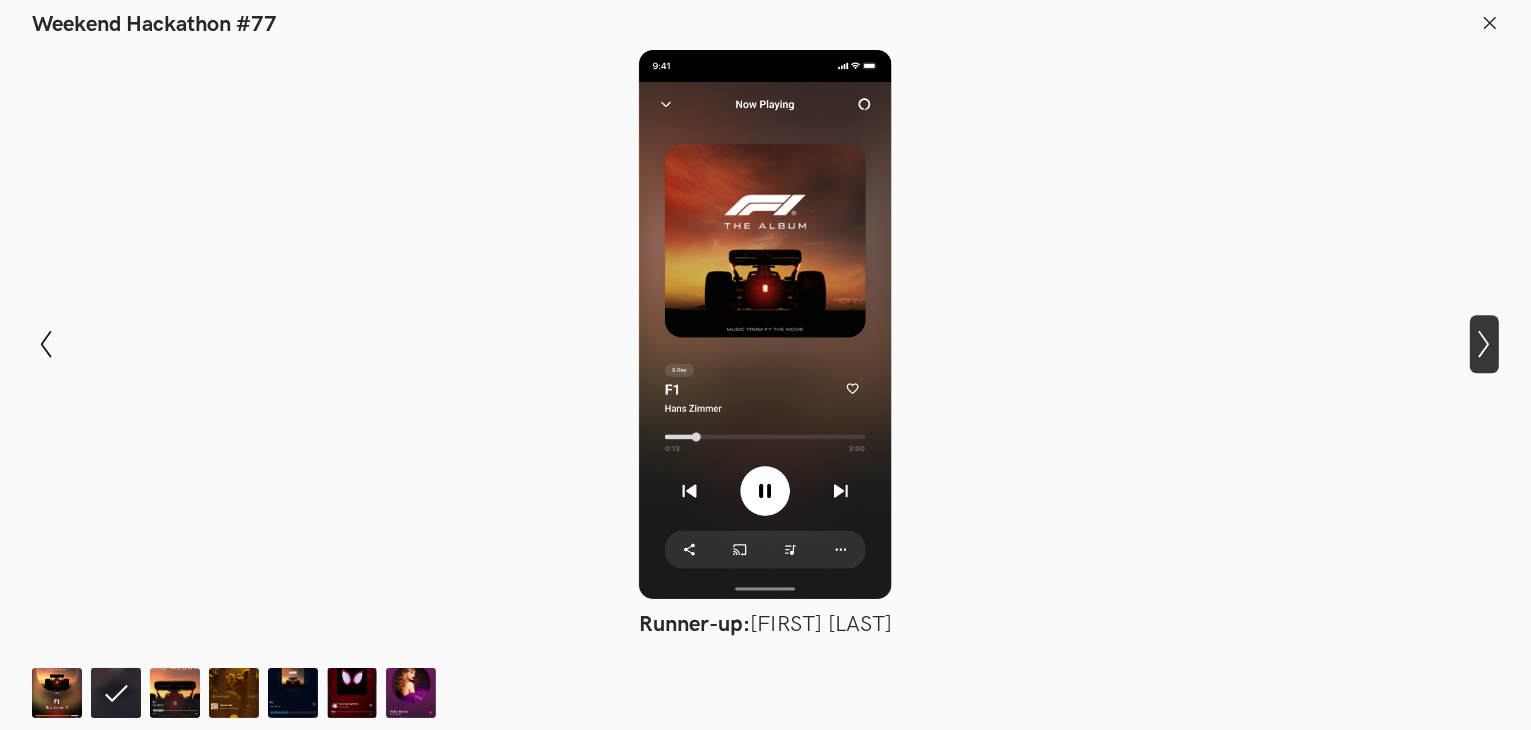 click on "Show next slide" 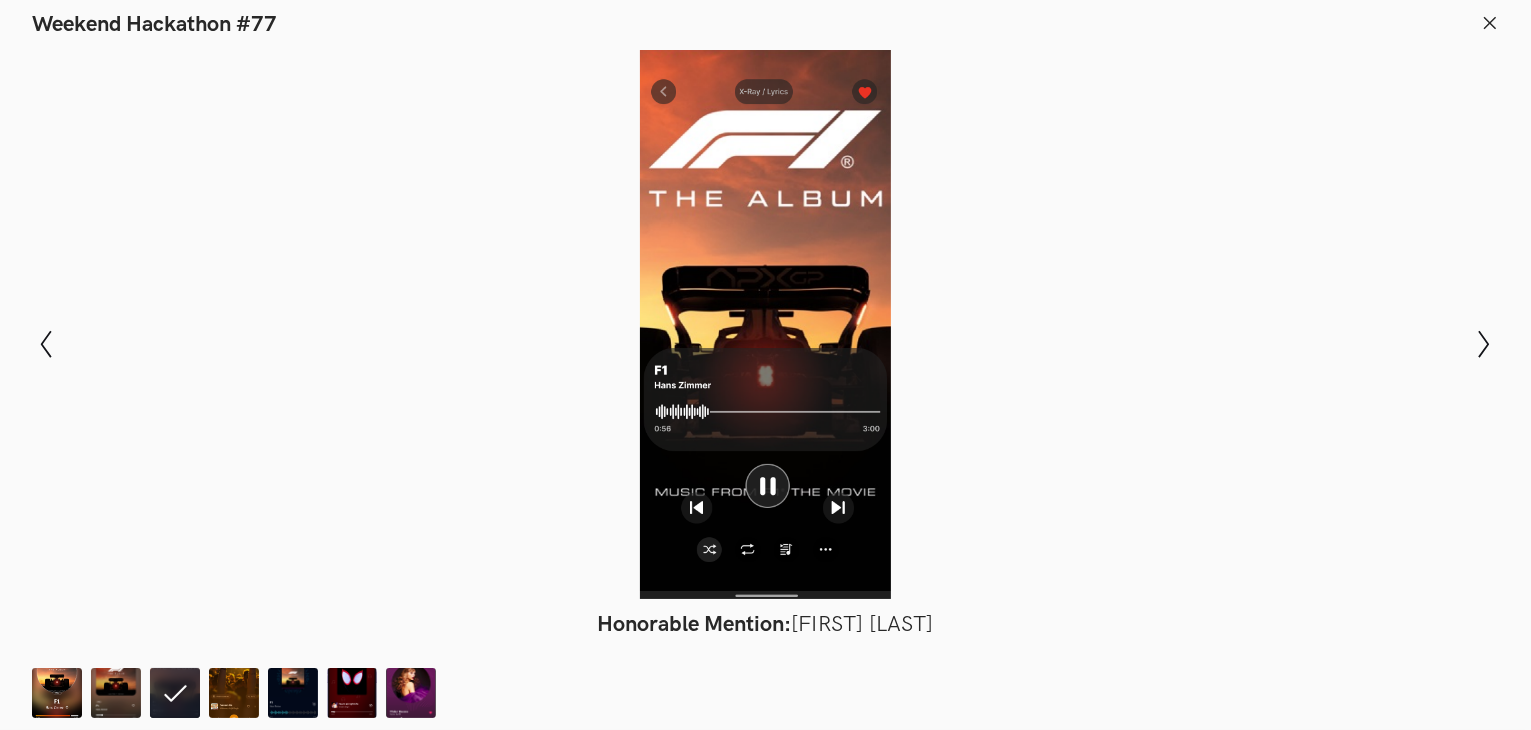 drag, startPoint x: 772, startPoint y: 317, endPoint x: 1025, endPoint y: 257, distance: 260.0173 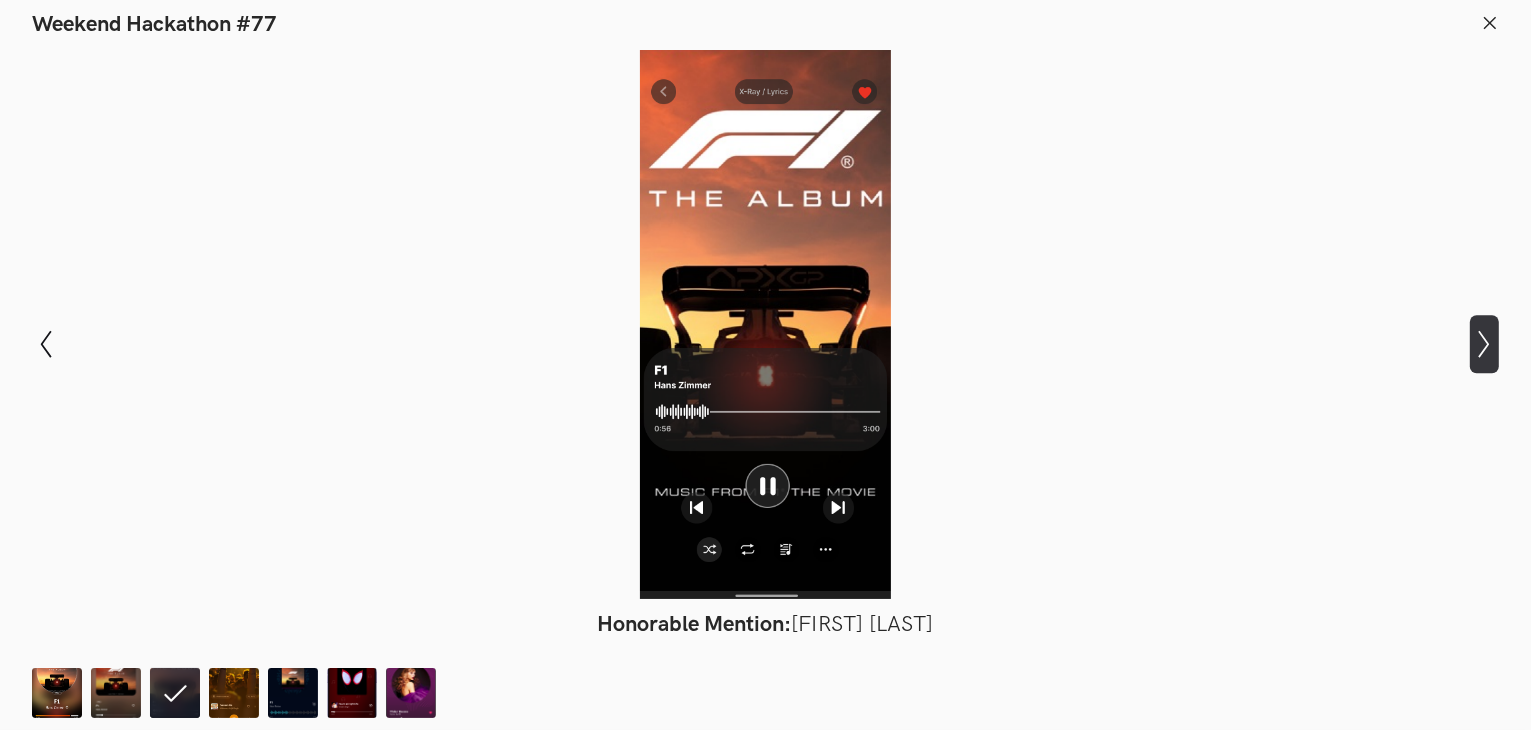 click on "Show next slide" 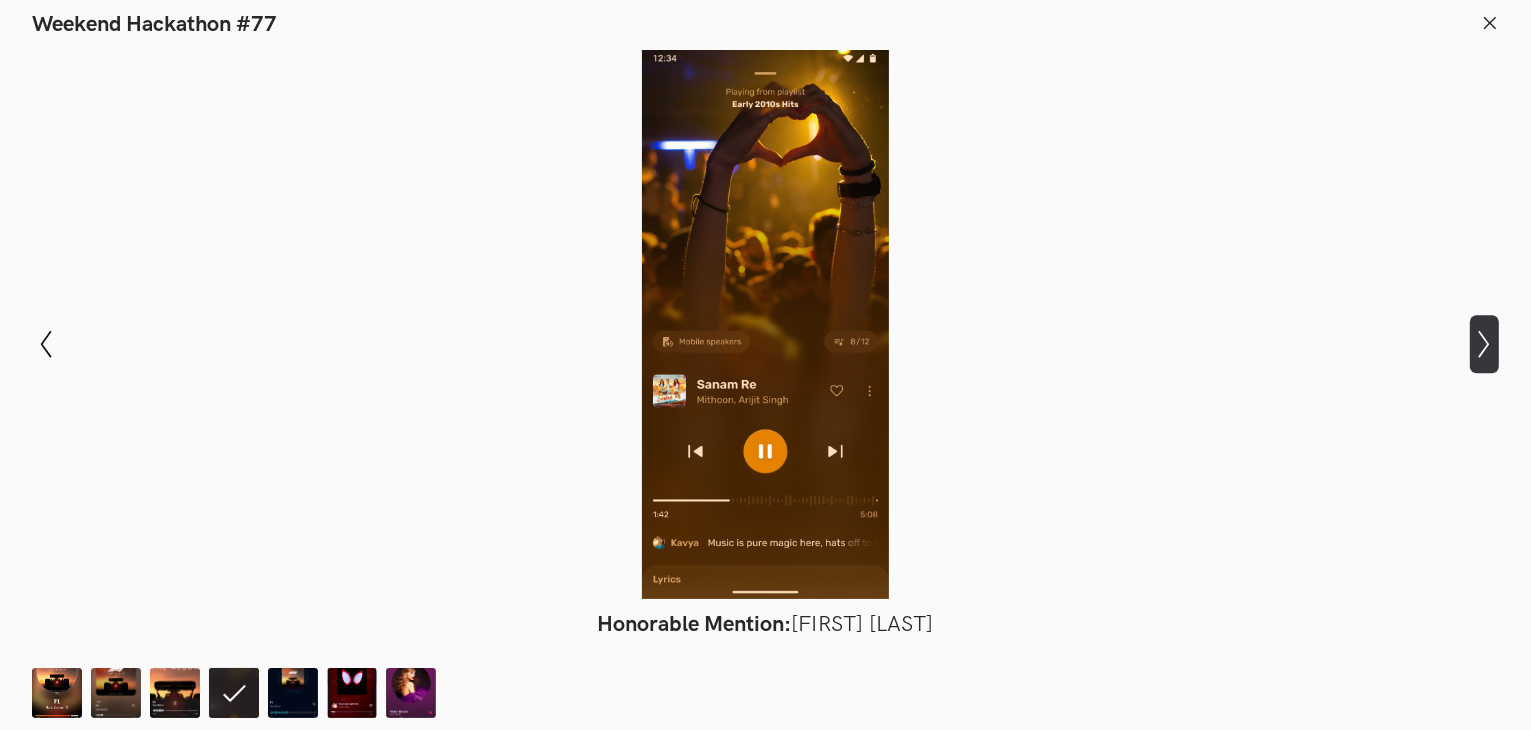 click on "Show next slide" 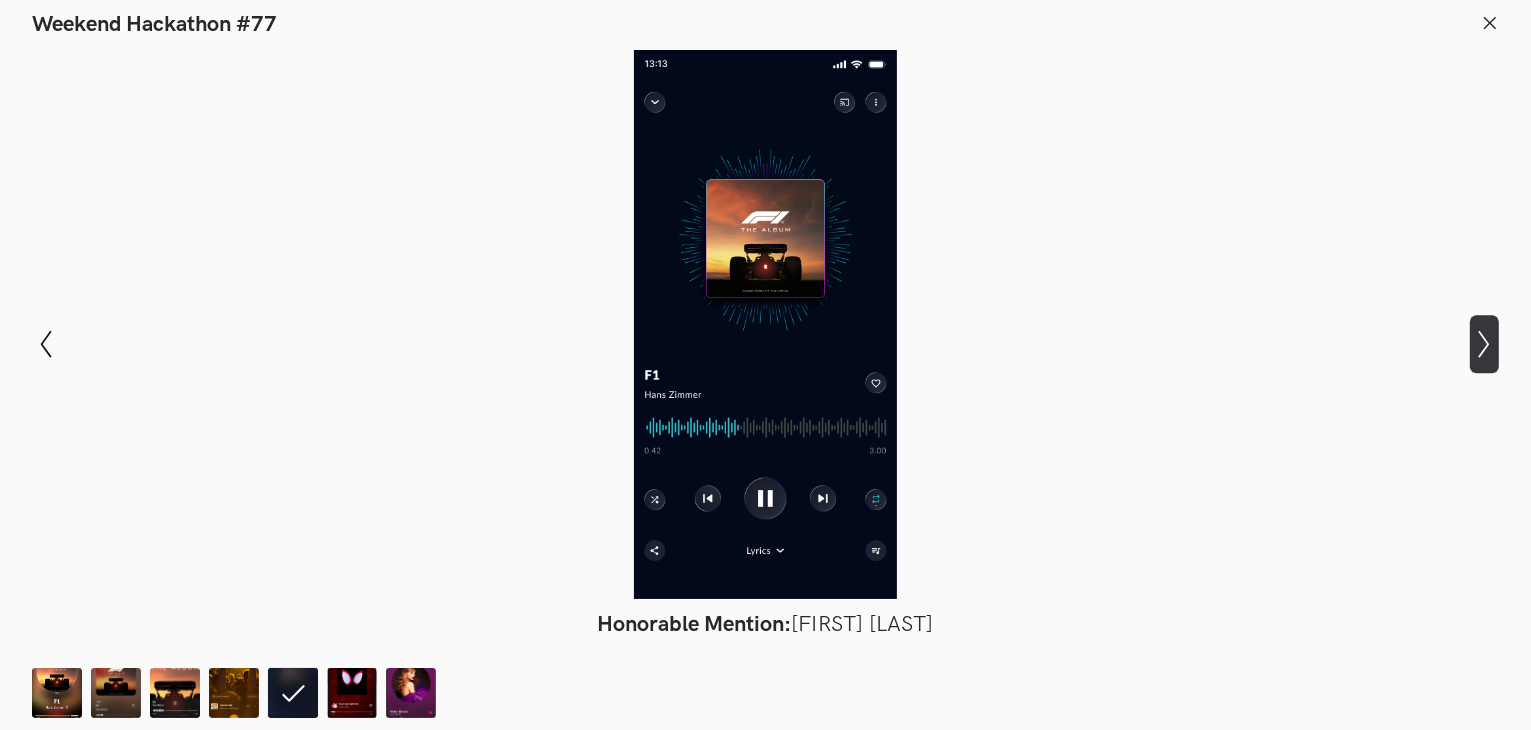 click on "Show next slide" 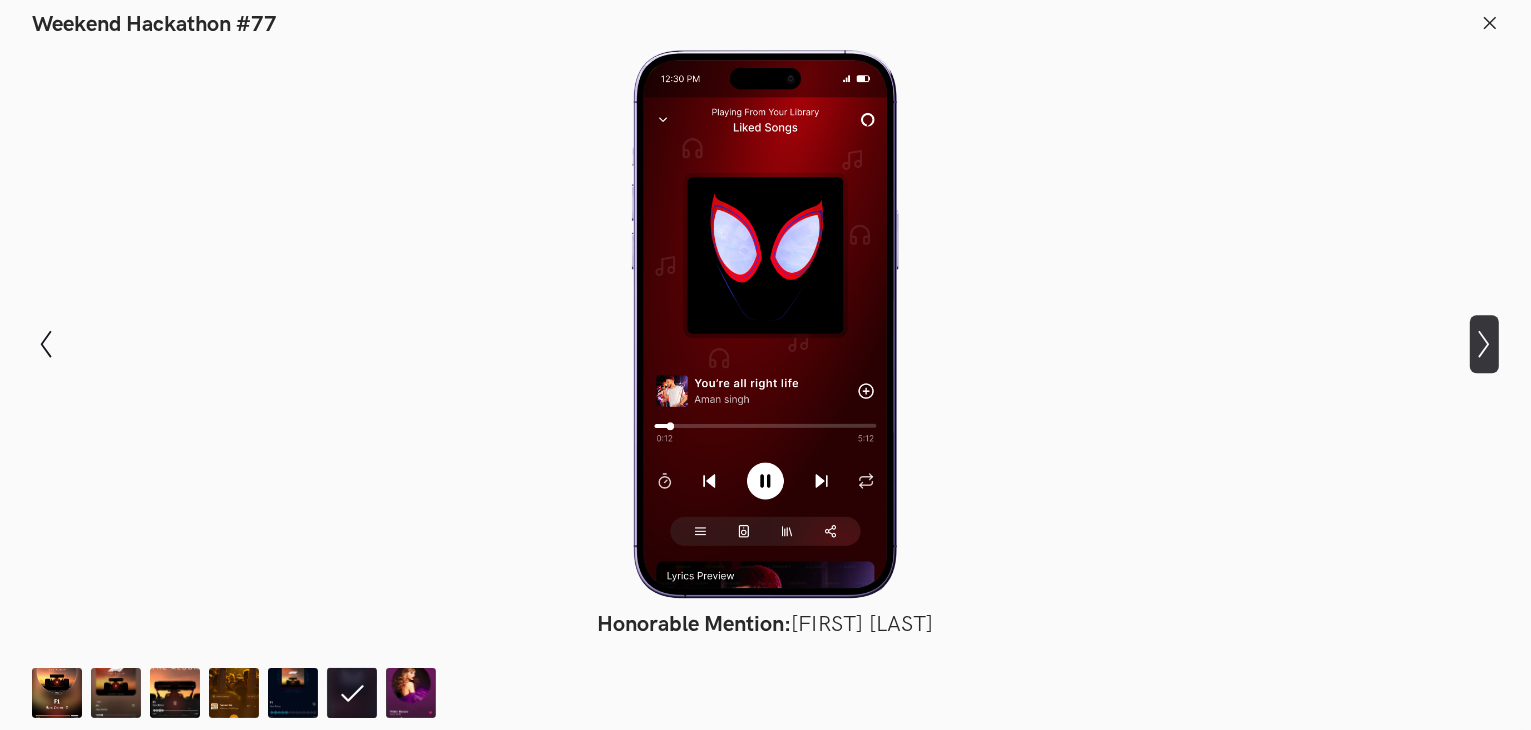 click on "Show next slide" 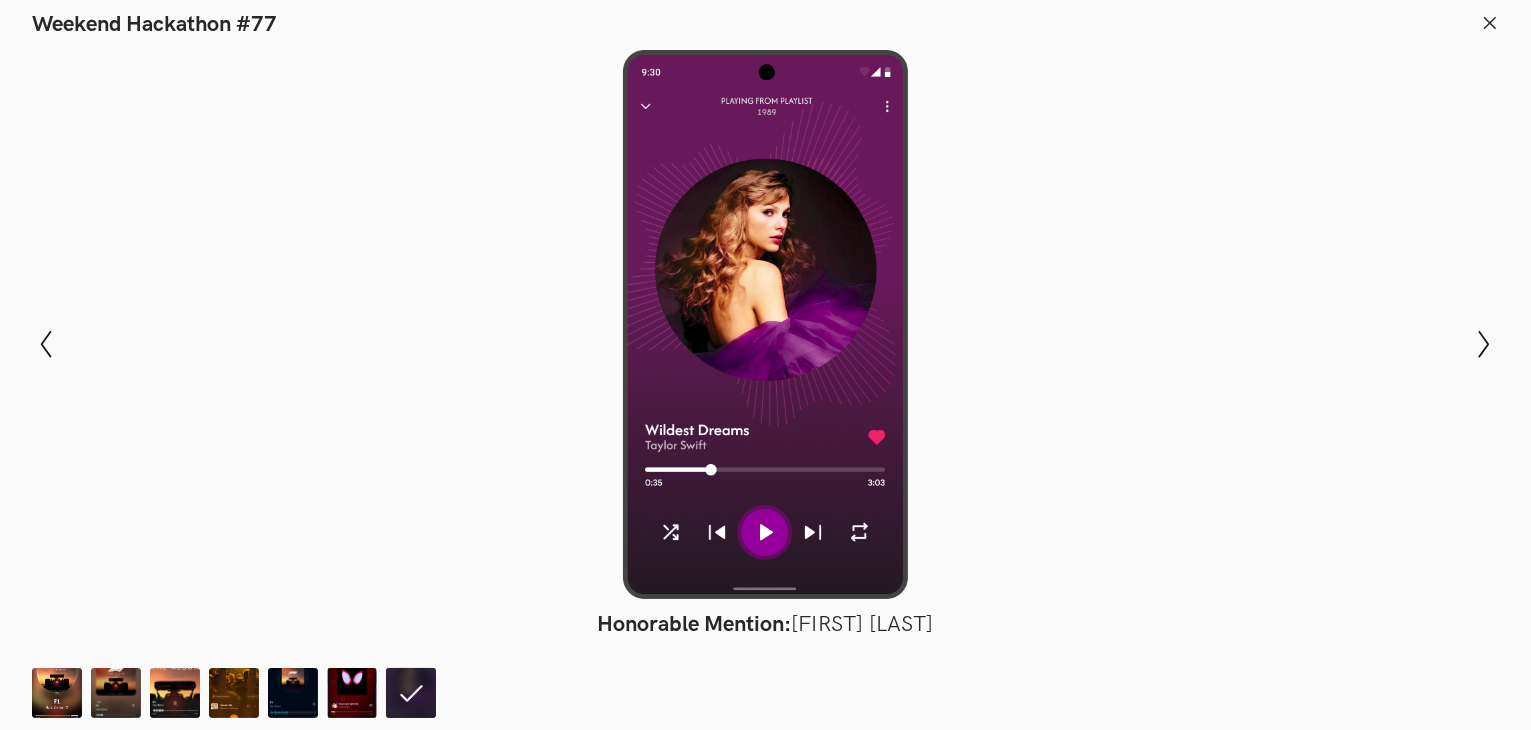 click 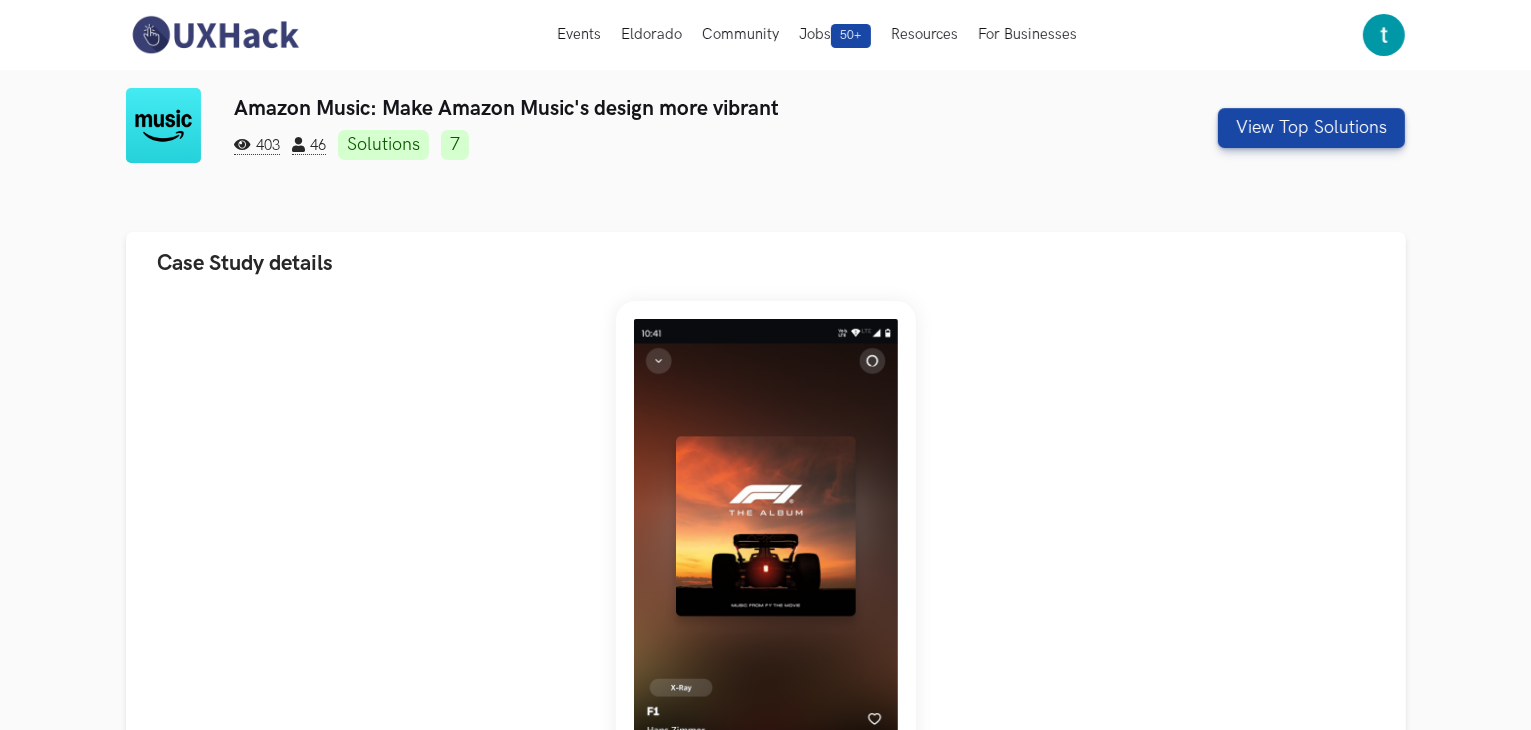 scroll, scrollTop: 0, scrollLeft: 0, axis: both 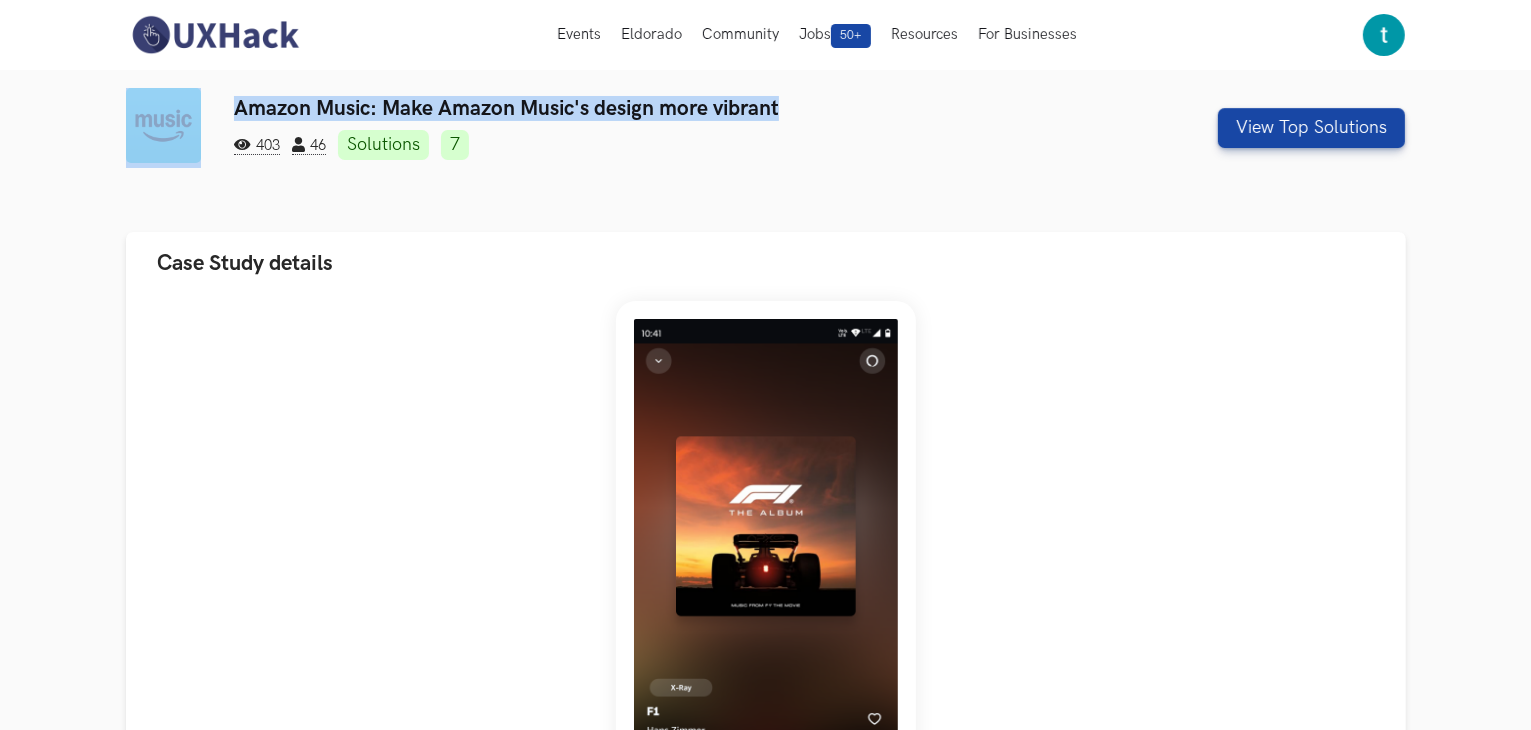 drag, startPoint x: 636, startPoint y: 102, endPoint x: 207, endPoint y: 103, distance: 429.00116 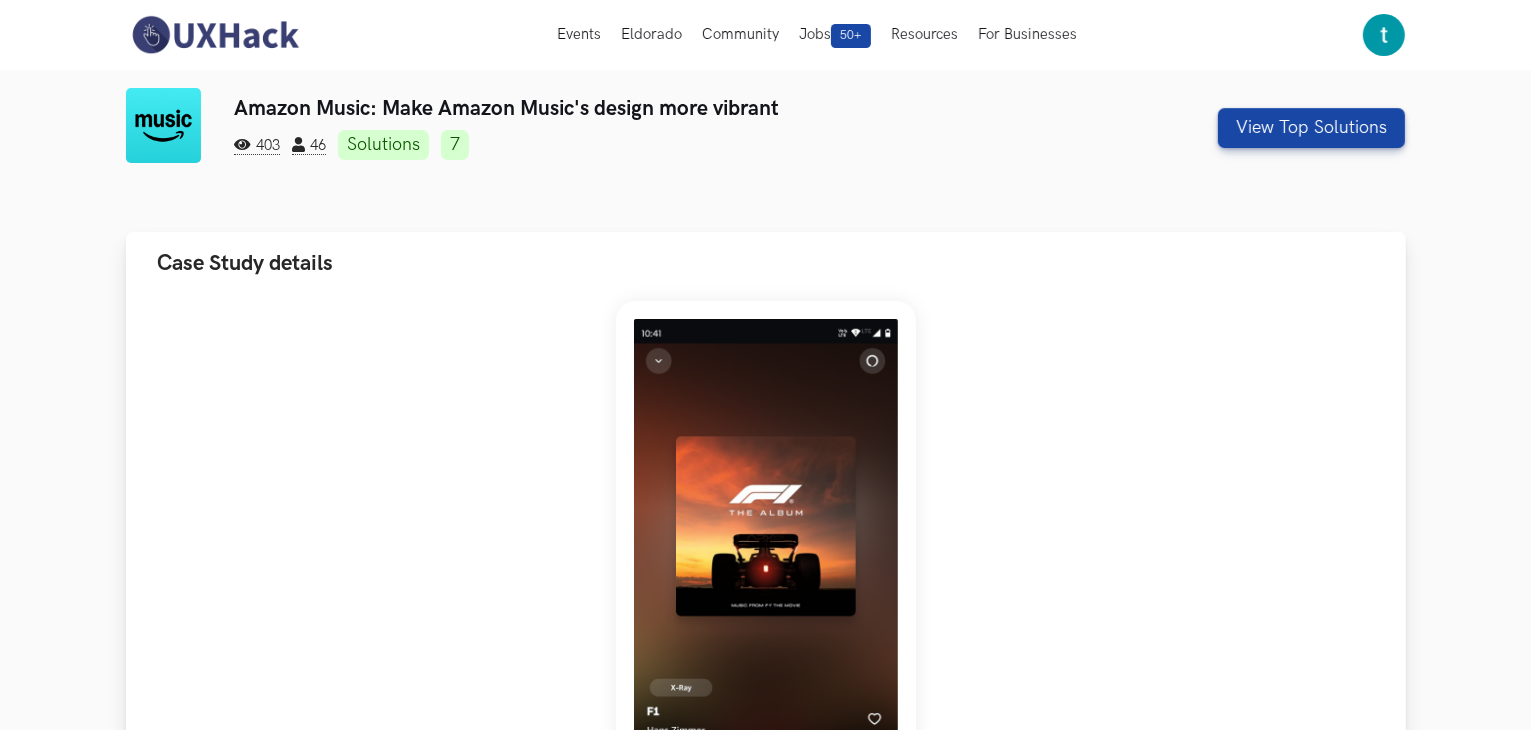 click on "Amazon Music is a music streaming product that is bundled with an Amazon Prime subscription.  Improve the design of this 'Now Playing' screen, so as to add more energy and vibrancy to it. The goal is to make the design more expressive to match the emotive nature of music listening. You can also choose to add/remove elements or reprioritize them. Note: You need to design only 1 screen of the mobile app and only the highlighted section. Please do not use any annotations or explanations in your designs" at bounding box center [766, 684] 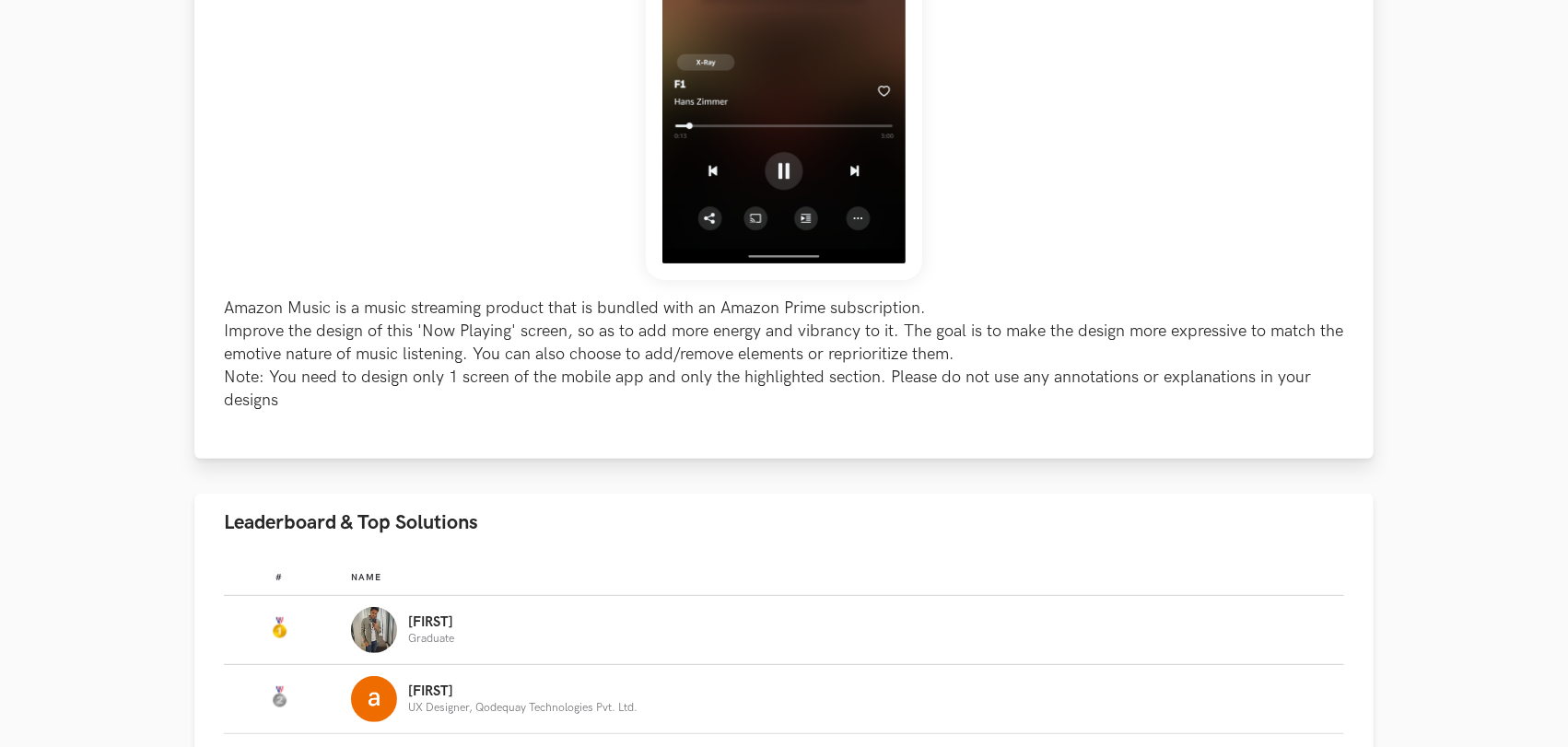 scroll, scrollTop: 573, scrollLeft: 0, axis: vertical 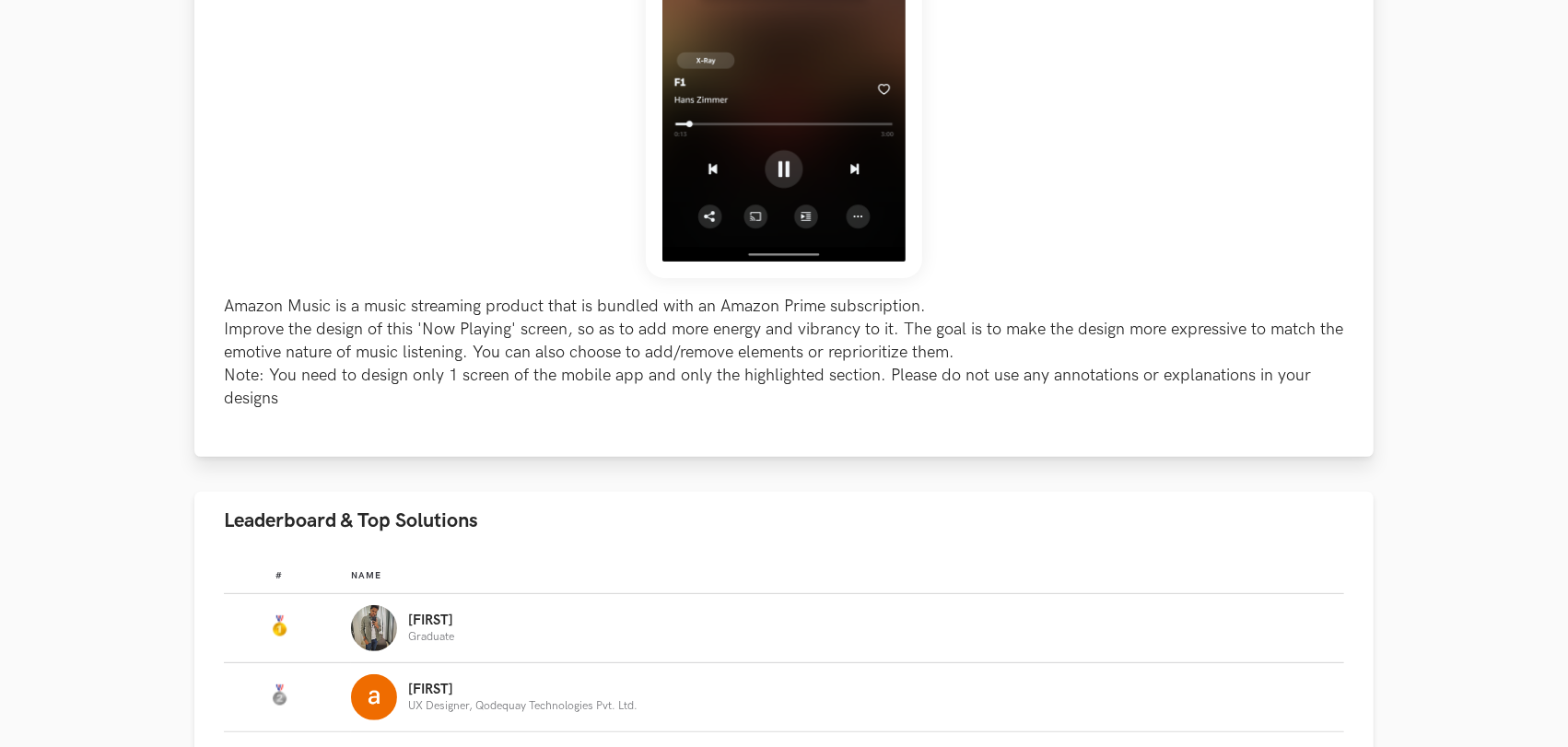 click on "Amazon Music is a music streaming product that is bundled with an Amazon Prime subscription.  Improve the design of this 'Now Playing' screen, so as to add more energy and vibrancy to it. The goal is to make the design more expressive to match the emotive nature of music listening. You can also choose to add/remove elements or reprioritize them. Note: You need to design only 1 screen of the mobile app and only the highlighted section. Please do not use any annotations or explanations in your designs" at bounding box center [784, 353] 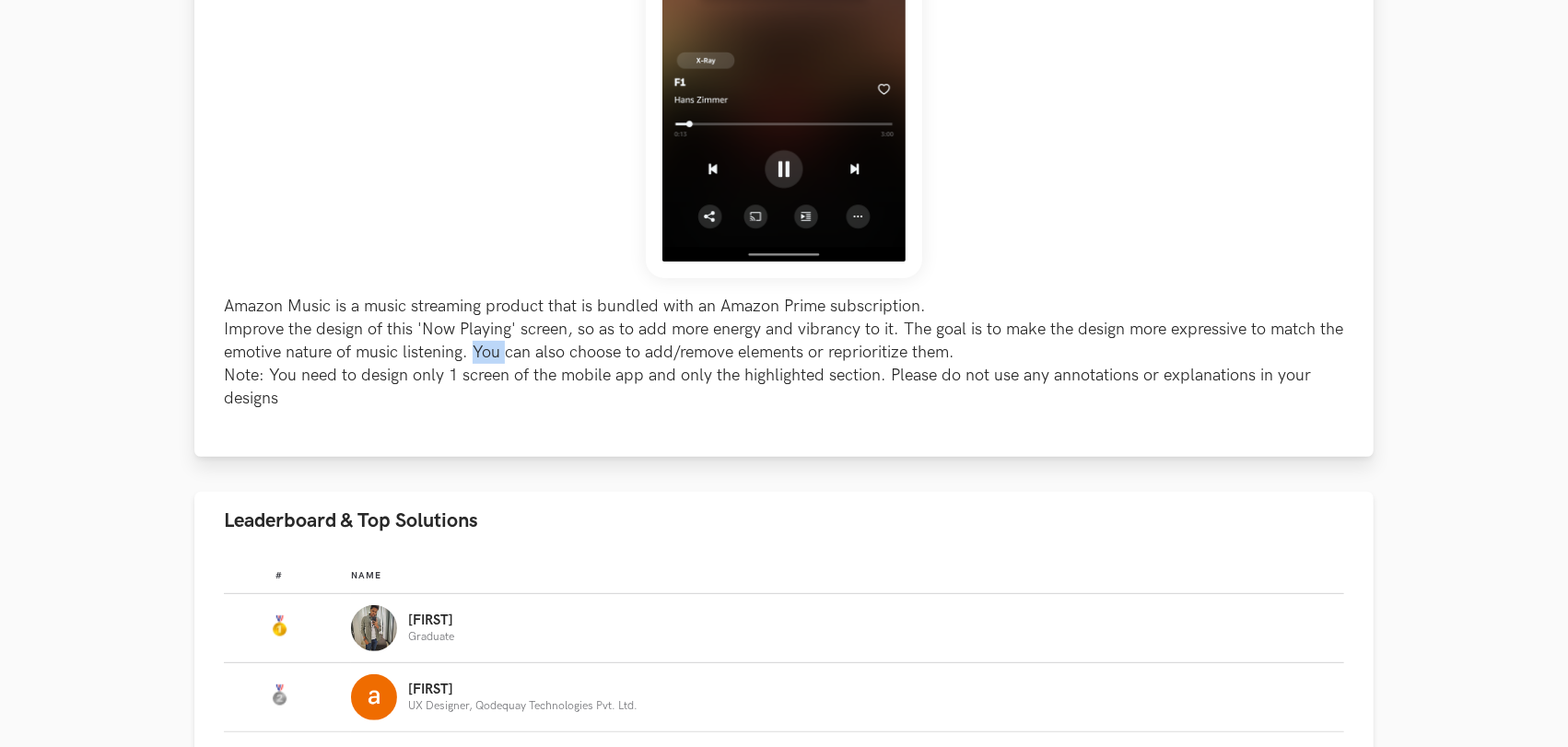 click on "Amazon Music is a music streaming product that is bundled with an Amazon Prime subscription.  Improve the design of this 'Now Playing' screen, so as to add more energy and vibrancy to it. The goal is to make the design more expressive to match the emotive nature of music listening. You can also choose to add/remove elements or reprioritize them. Note: You need to design only 1 screen of the mobile app and only the highlighted section. Please do not use any annotations or explanations in your designs" at bounding box center [784, 353] 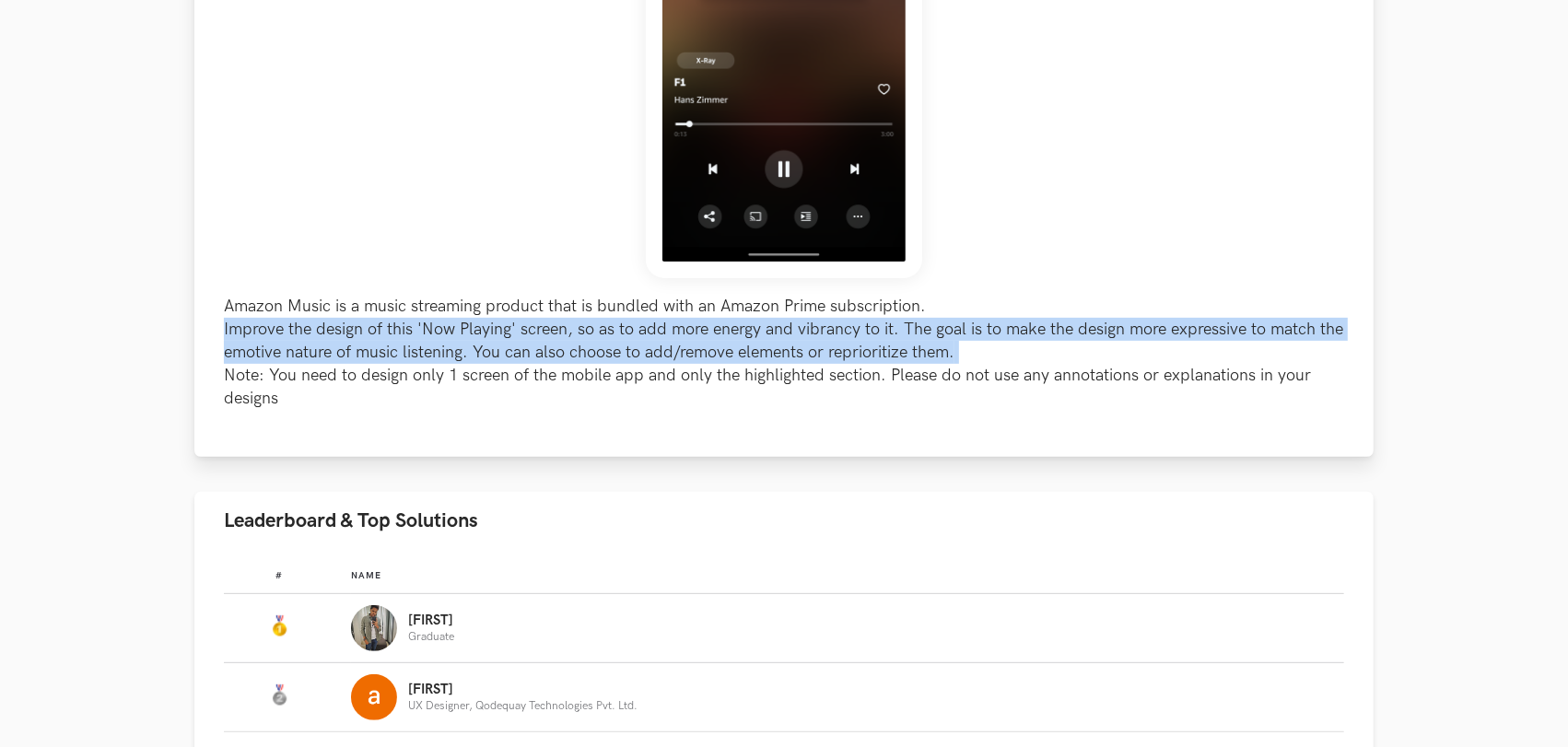 click on "Amazon Music is a music streaming product that is bundled with an Amazon Prime subscription.  Improve the design of this 'Now Playing' screen, so as to add more energy and vibrancy to it. The goal is to make the design more expressive to match the emotive nature of music listening. You can also choose to add/remove elements or reprioritize them. Note: You need to design only 1 screen of the mobile app and only the highlighted section. Please do not use any annotations or explanations in your designs" at bounding box center [784, 353] 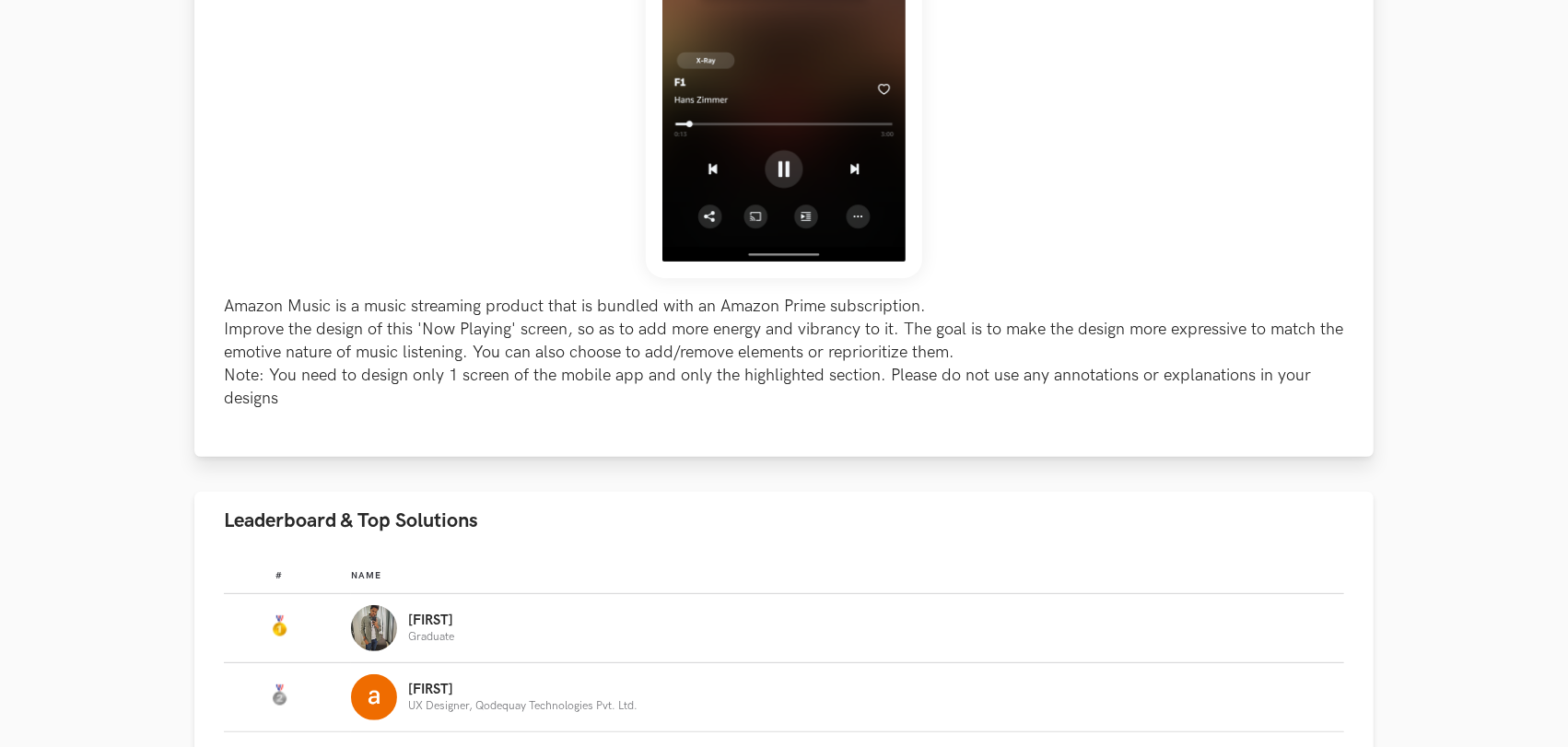 click on "Amazon Music is a music streaming product that is bundled with an Amazon Prime subscription.  Improve the design of this 'Now Playing' screen, so as to add more energy and vibrancy to it. The goal is to make the design more expressive to match the emotive nature of music listening. You can also choose to add/remove elements or reprioritize them. Note: You need to design only 1 screen of the mobile app and only the highlighted section. Please do not use any annotations or explanations in your designs" at bounding box center [784, 353] 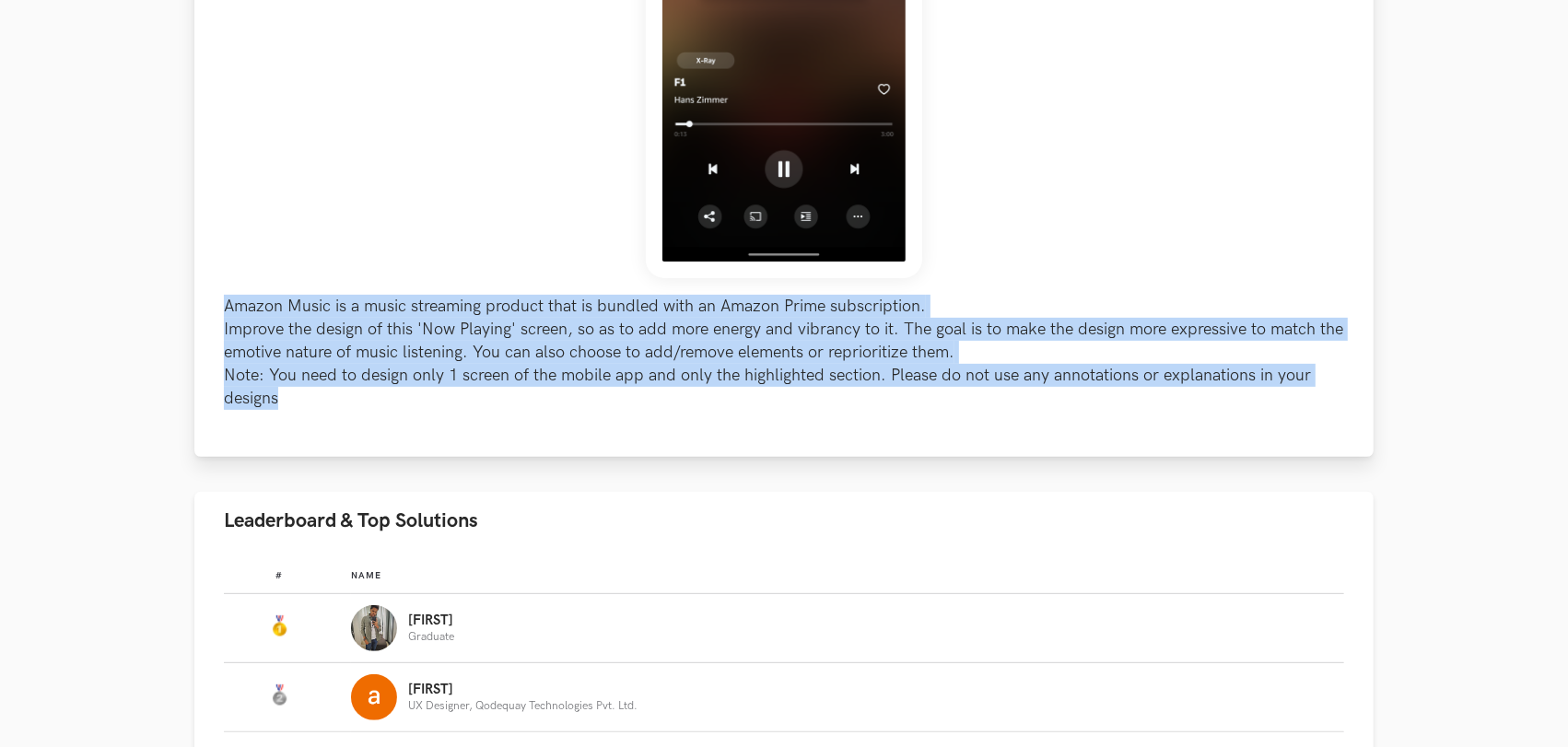 drag, startPoint x: 261, startPoint y: 343, endPoint x: 295, endPoint y: 407, distance: 72.47068 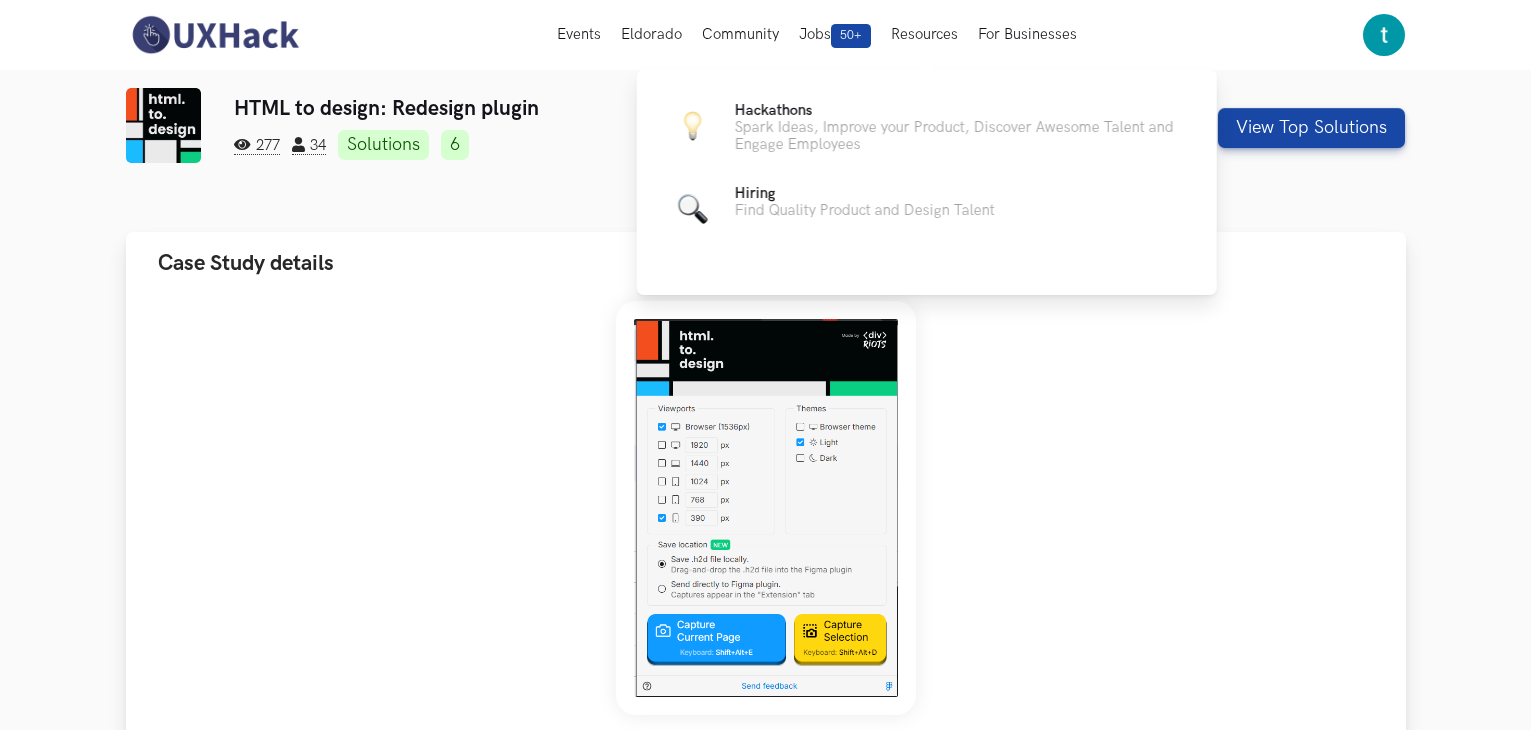 scroll, scrollTop: 500, scrollLeft: 0, axis: vertical 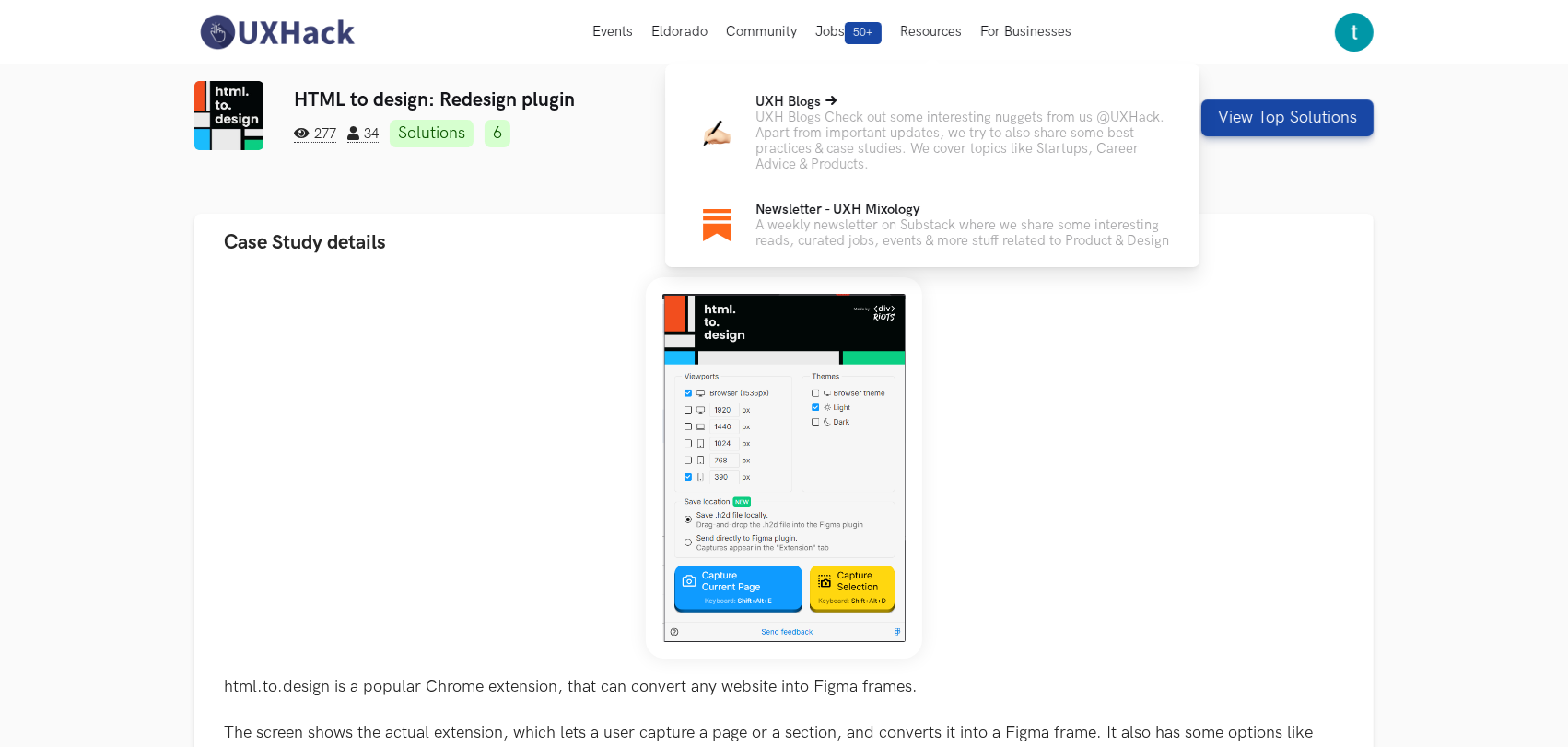 click on "Check out some interesting nuggets from us @UXHack. Apart from important updates, we try to also share some best practices & case studies. We cover topics like Startups, Career Advice & Products." at bounding box center [963, 141] 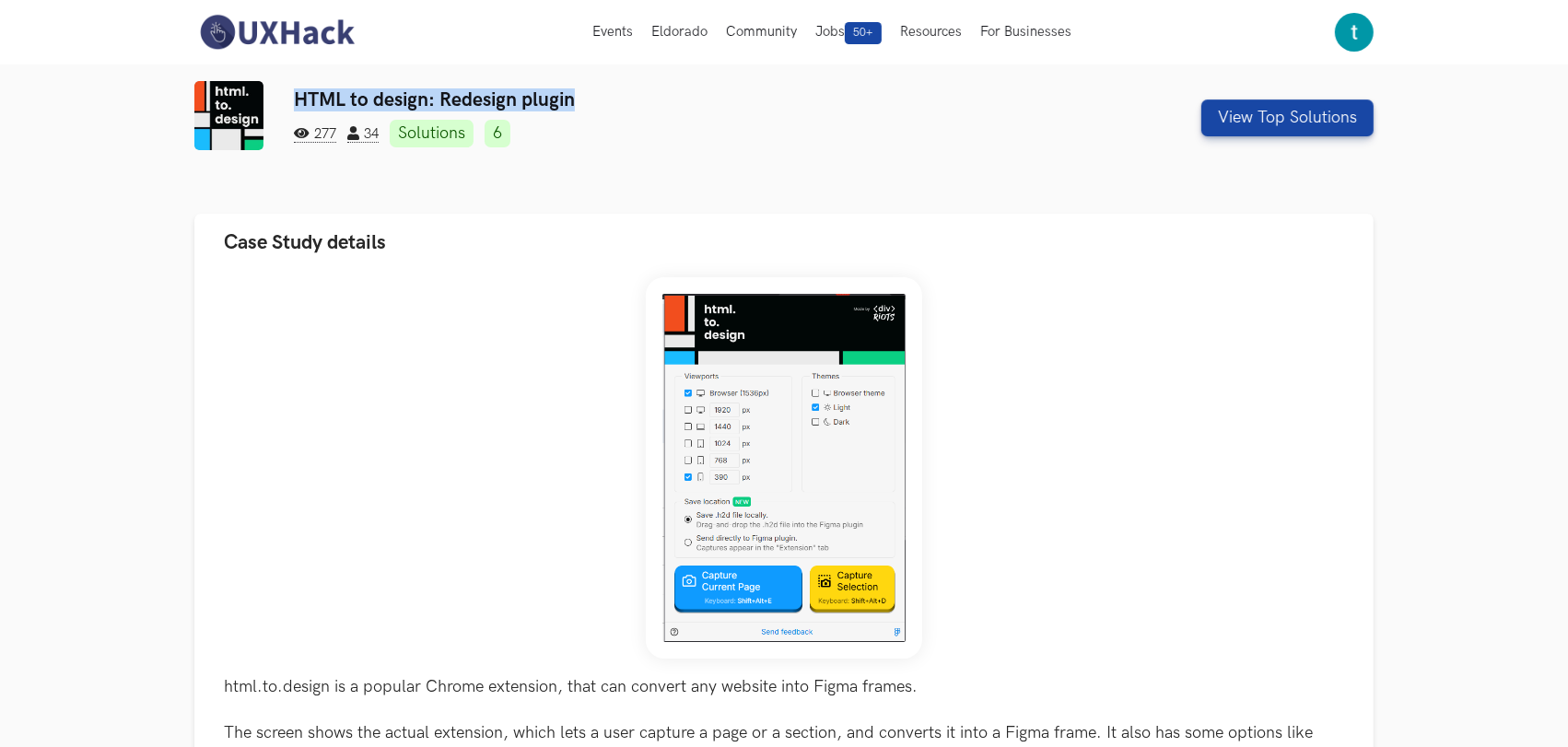 drag, startPoint x: 558, startPoint y: 94, endPoint x: 287, endPoint y: 93, distance: 271.0018 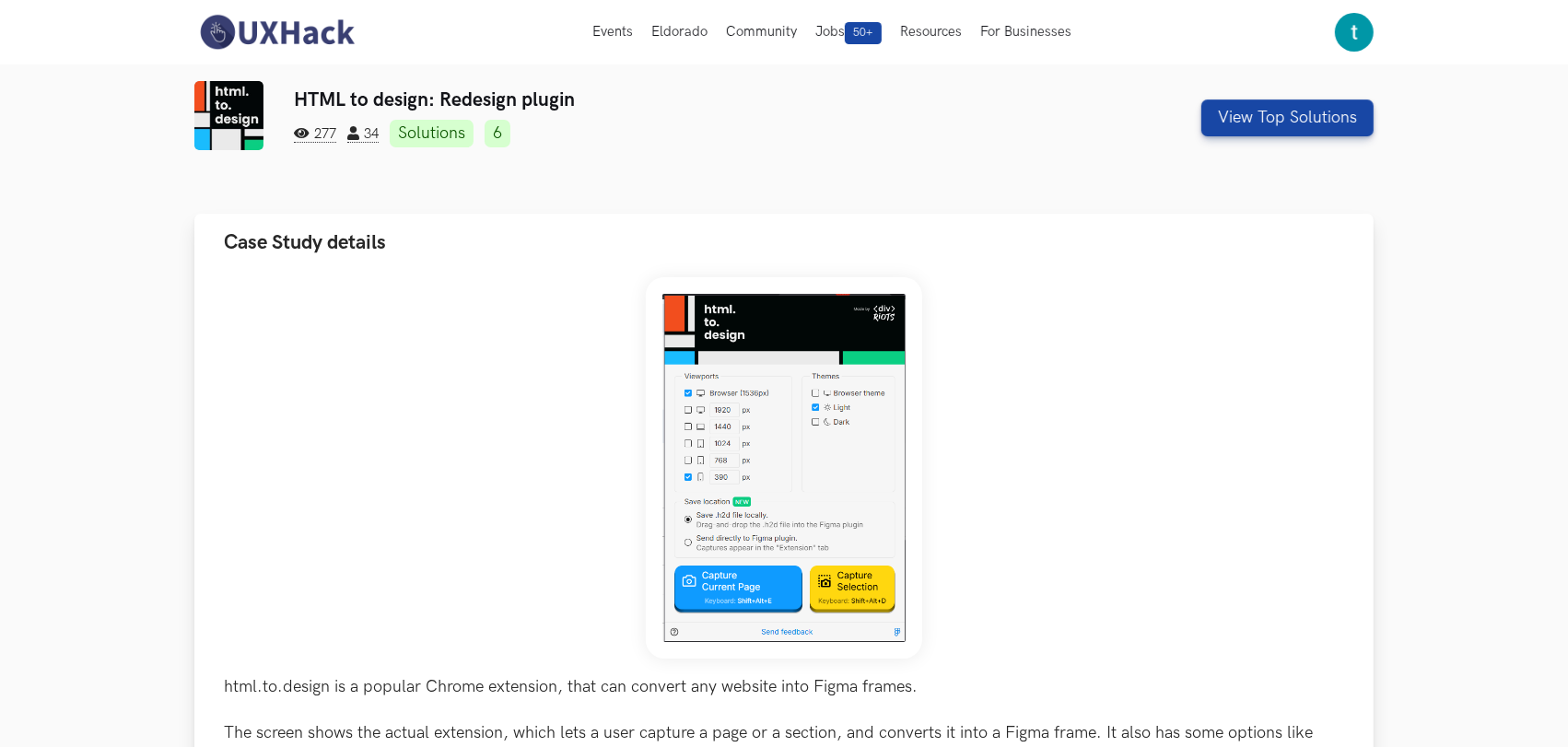 click on "html.to.design is a popular Chrome extension, that can convert any website into Figma frames. The screen shows the actual extension, which lets a user capture a page or a section, and converts it into a Figma frame. It also has some options like viewports and themes. Redesign this screen to make it intuitive for first-time users. You may add, remove or edit the features shown here. Also, improve the overall design quality of this screen. Note: Please do not use any annotations or explanations in your designs" at bounding box center (784, 580) 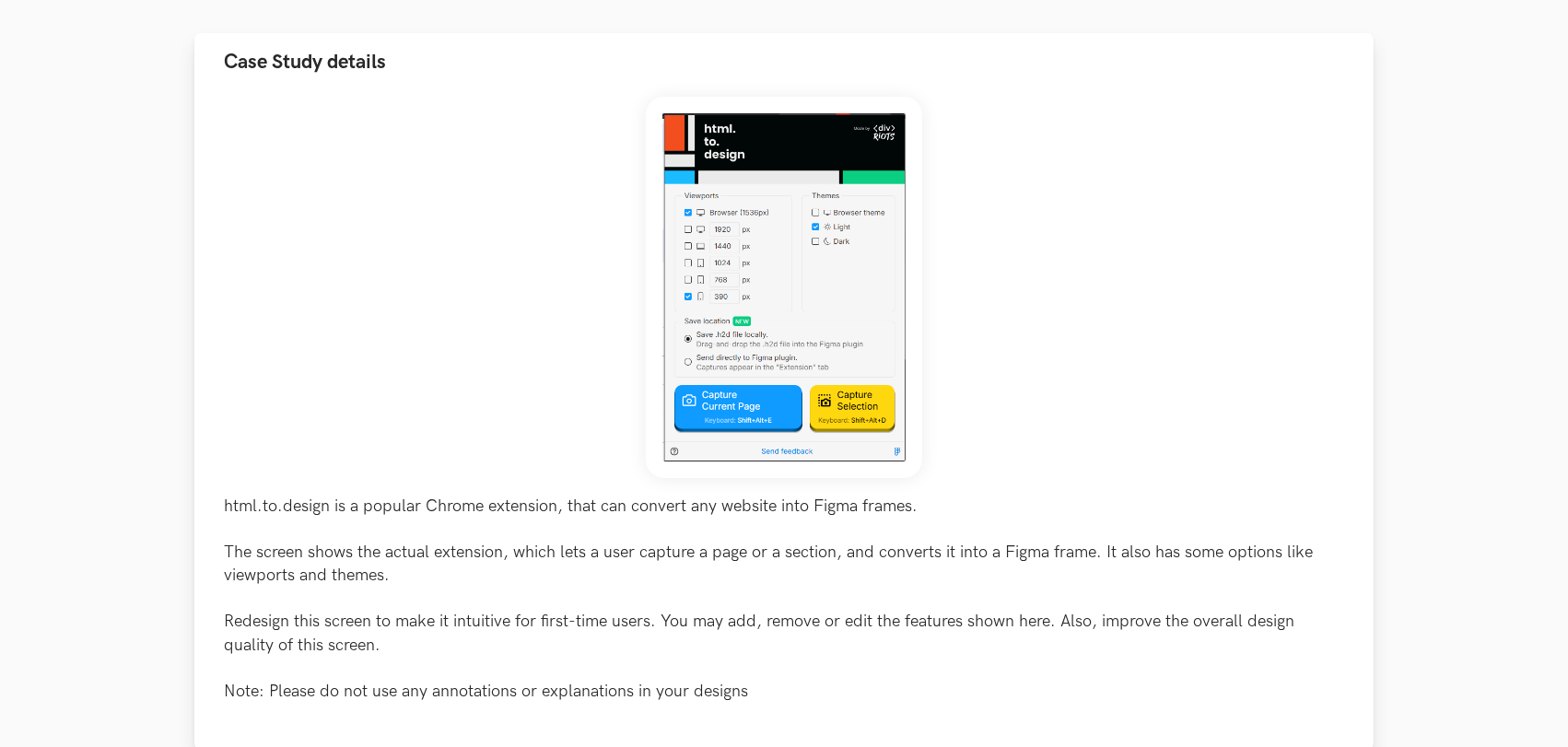 scroll, scrollTop: 204, scrollLeft: 0, axis: vertical 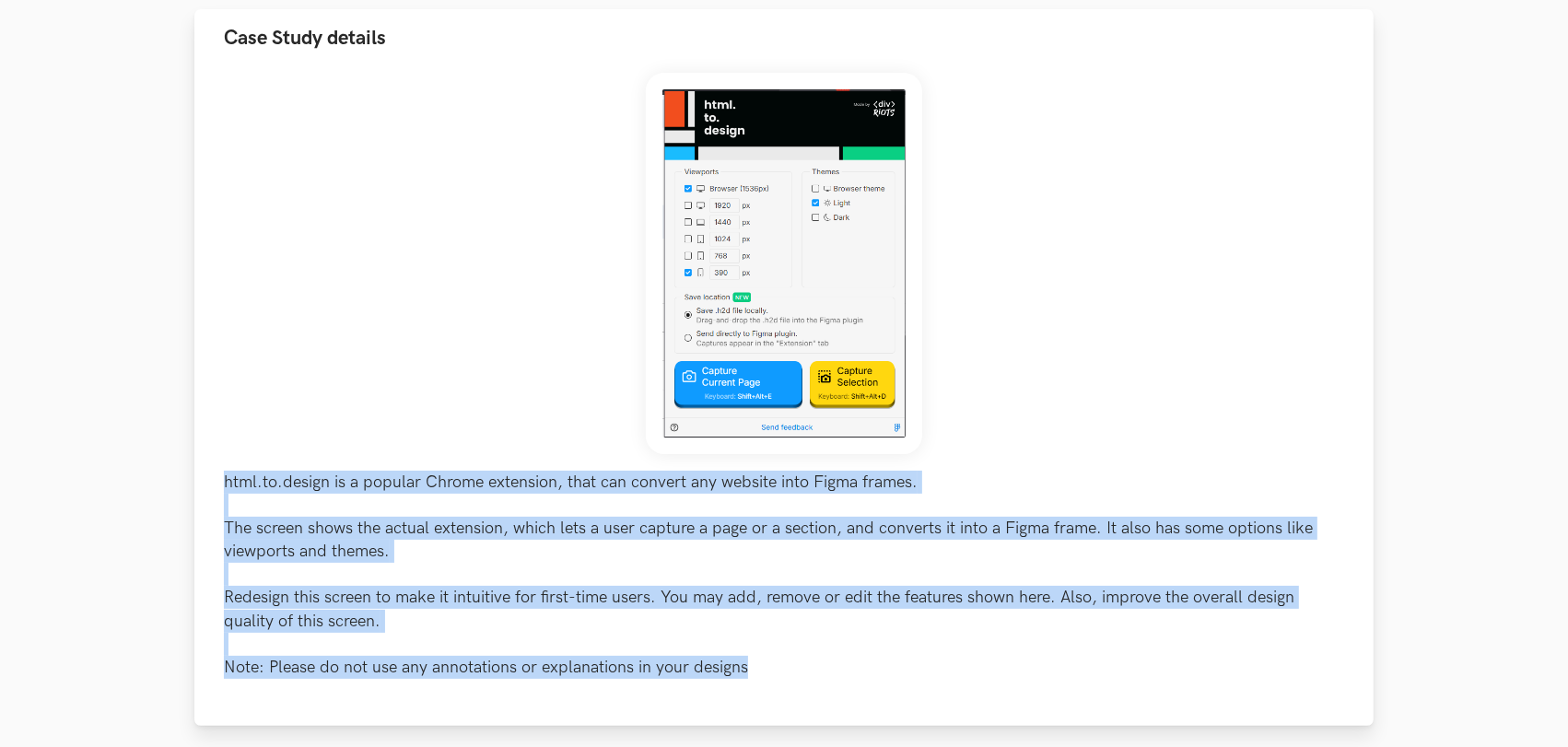 drag, startPoint x: 306, startPoint y: 531, endPoint x: 782, endPoint y: 662, distance: 493.6973 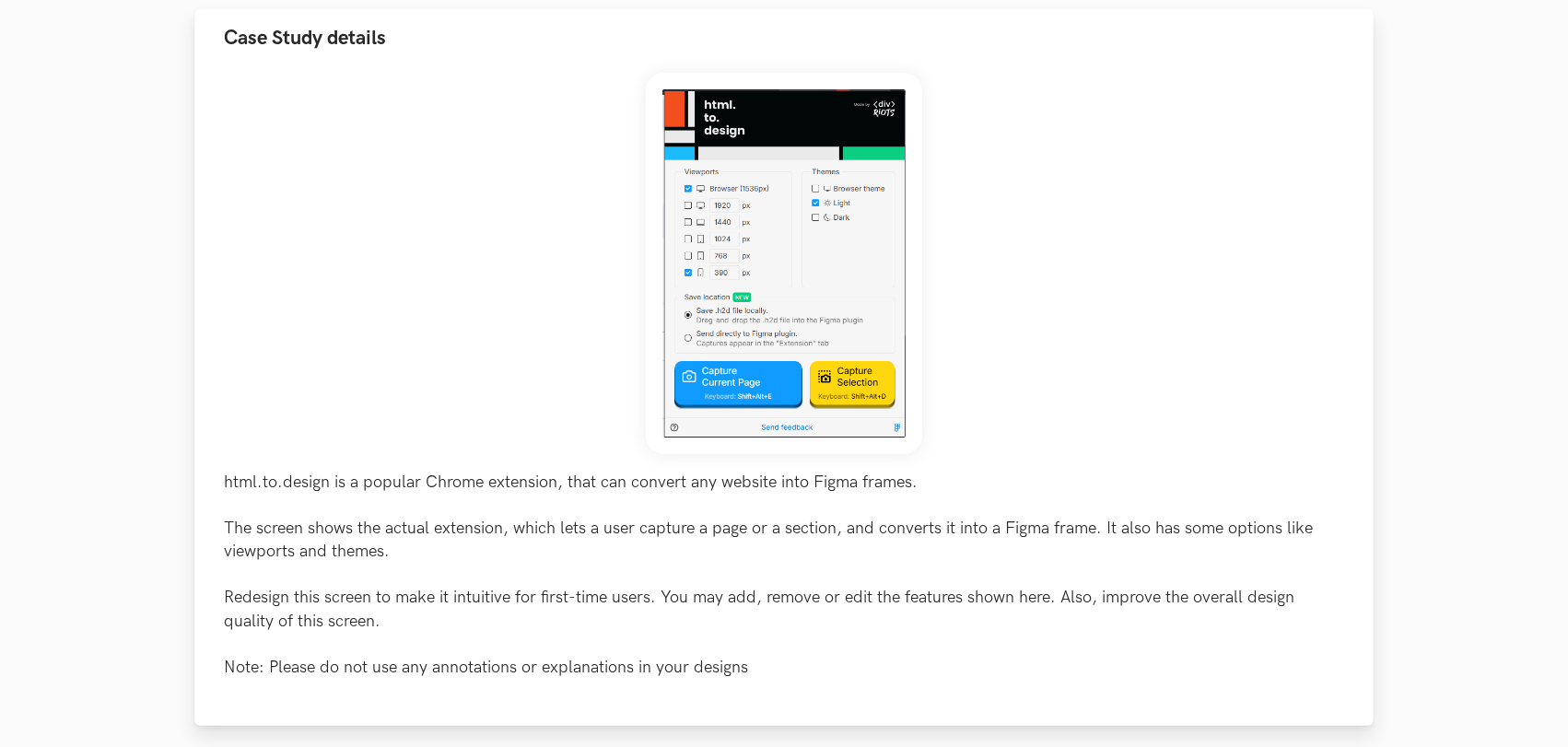 click on "html.to.design is a popular Chrome extension, that can convert any website into Figma frames. The screen shows the actual extension, which lets a user capture a page or a section, and converts it into a Figma frame. It also has some options like viewports and themes. Redesign this screen to make it intuitive for first-time users. You may add, remove or edit the features shown here. Also, improve the overall design quality of this screen. Note: Please do not use any annotations or explanations in your designs" at bounding box center (784, 376) 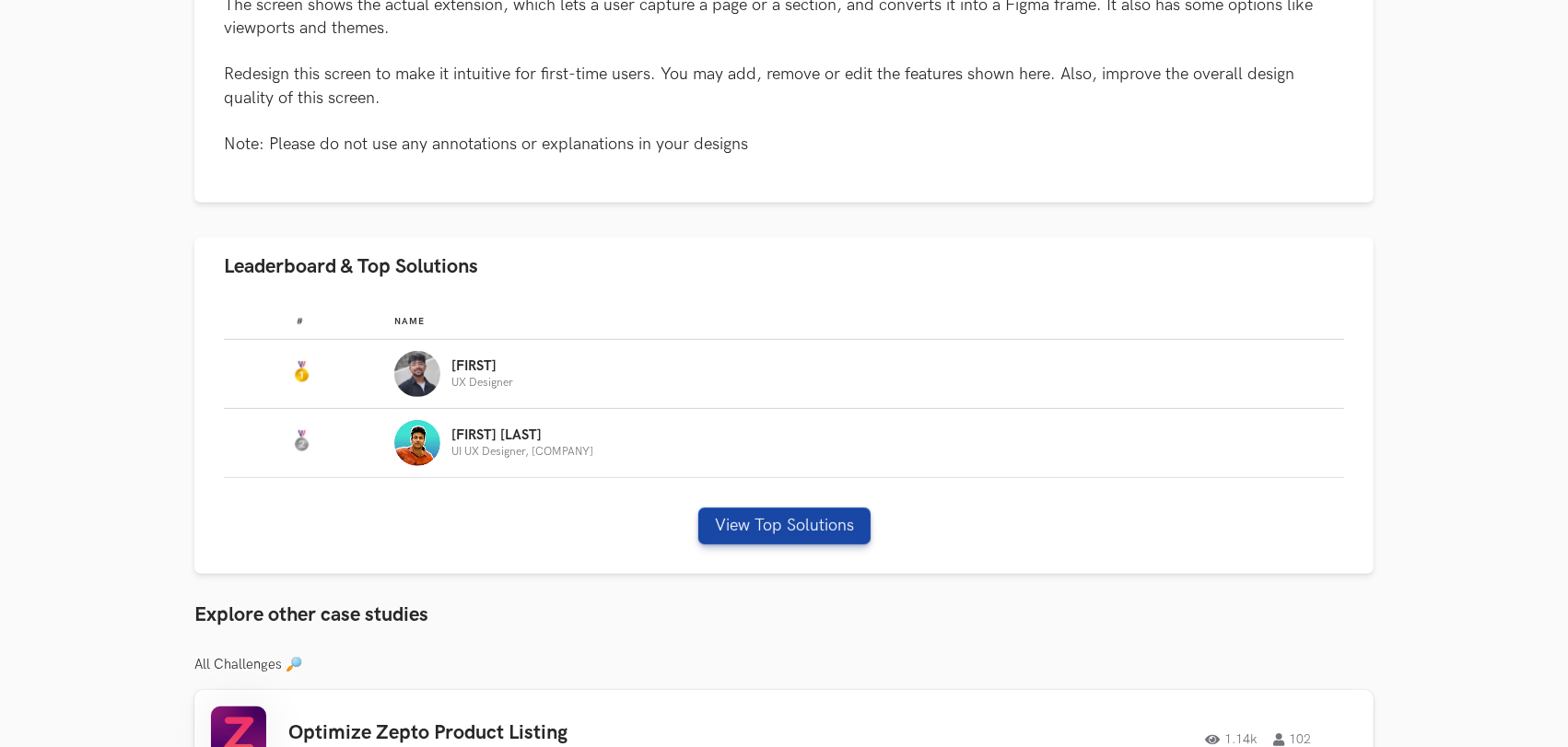 scroll, scrollTop: 921, scrollLeft: 0, axis: vertical 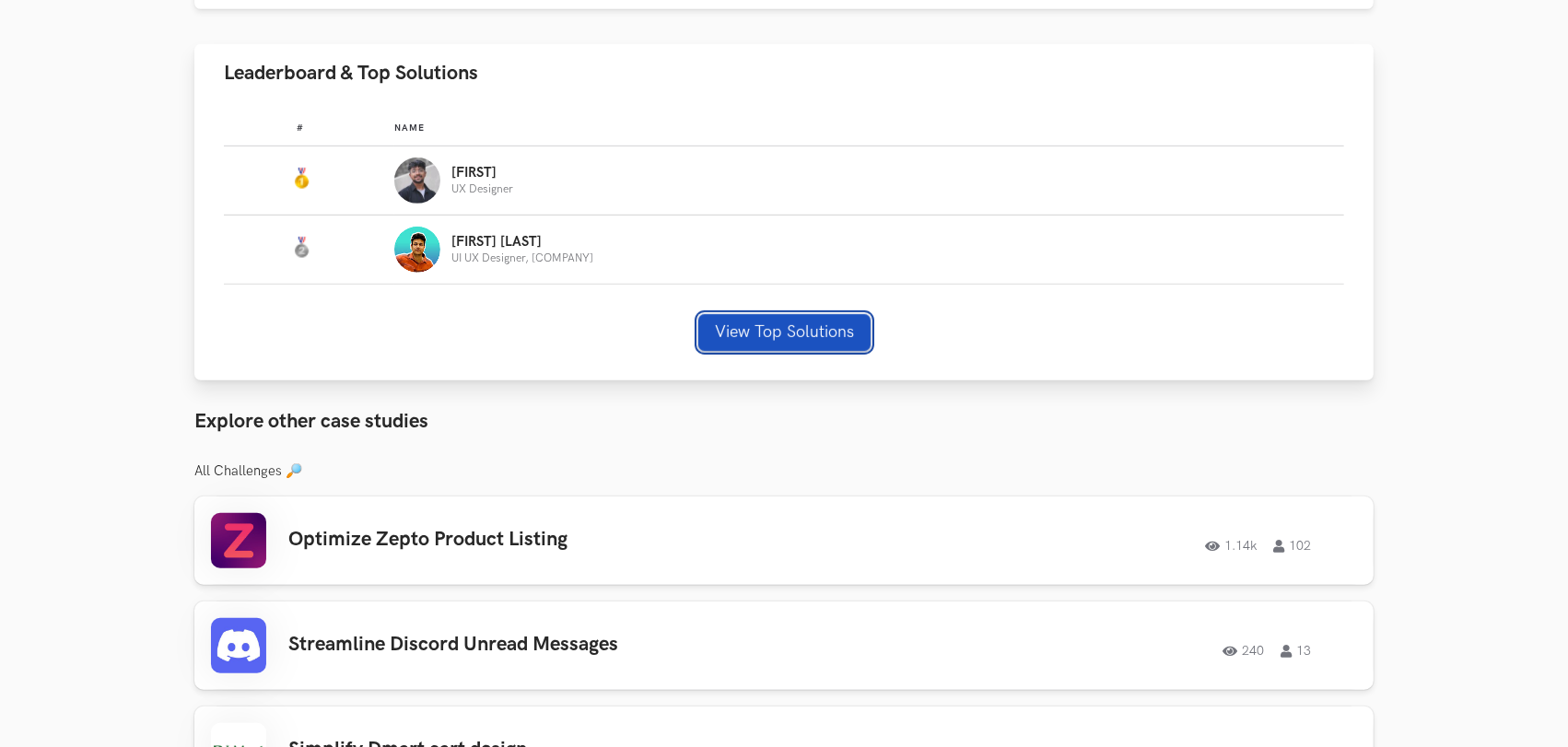 click on "View Top Solutions" at bounding box center [784, 333] 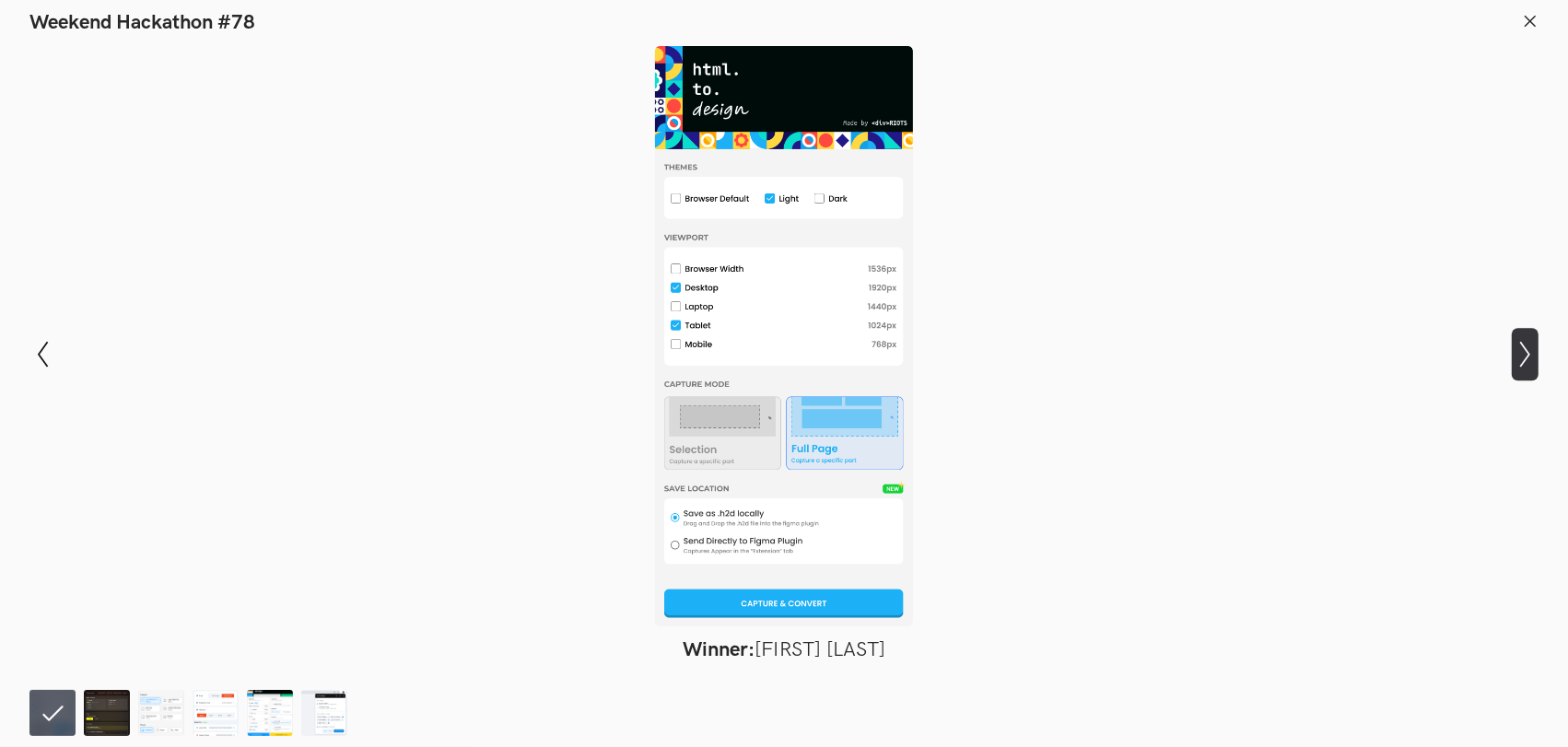 click on "Show next slide" at bounding box center (1525, 355) 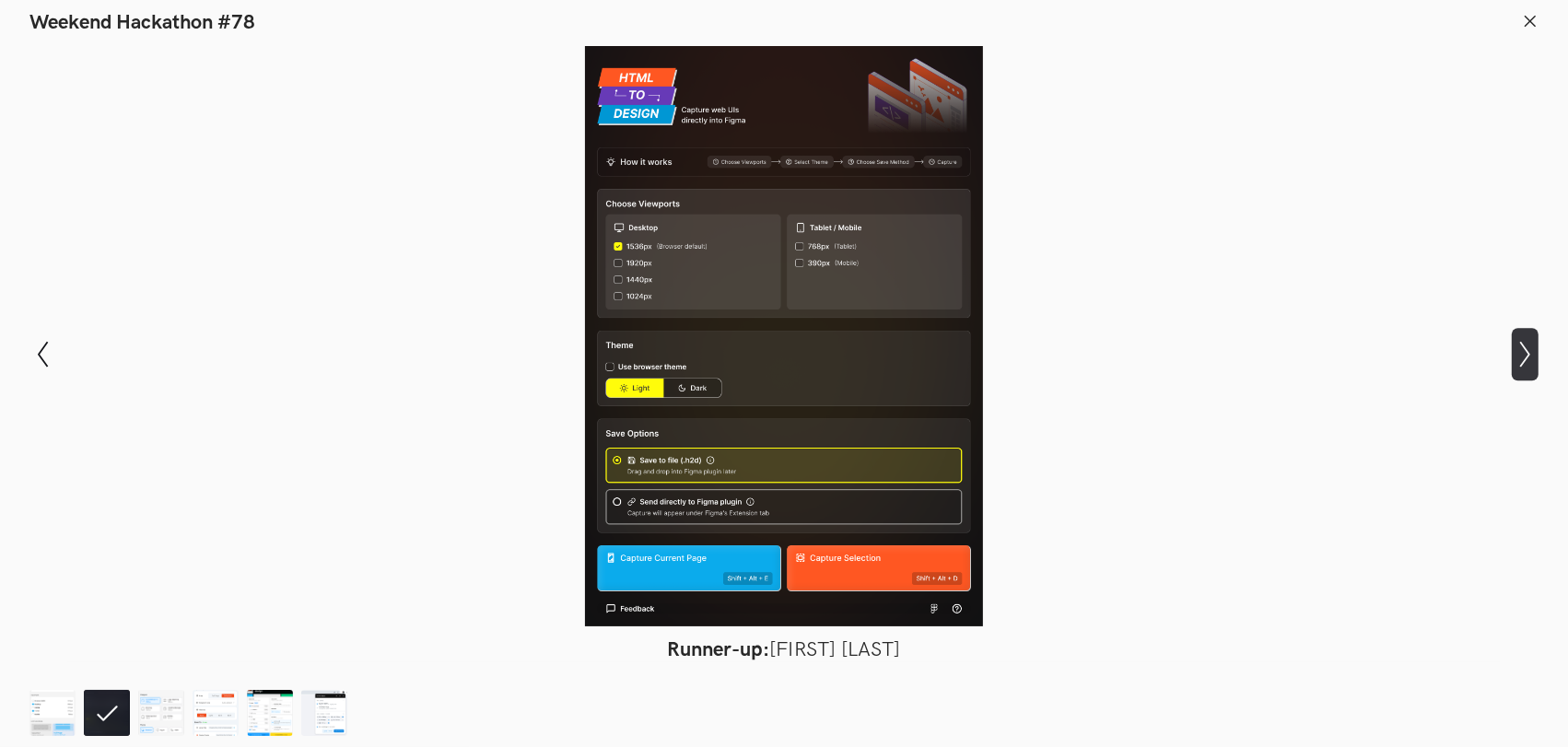 click on "Show next slide" 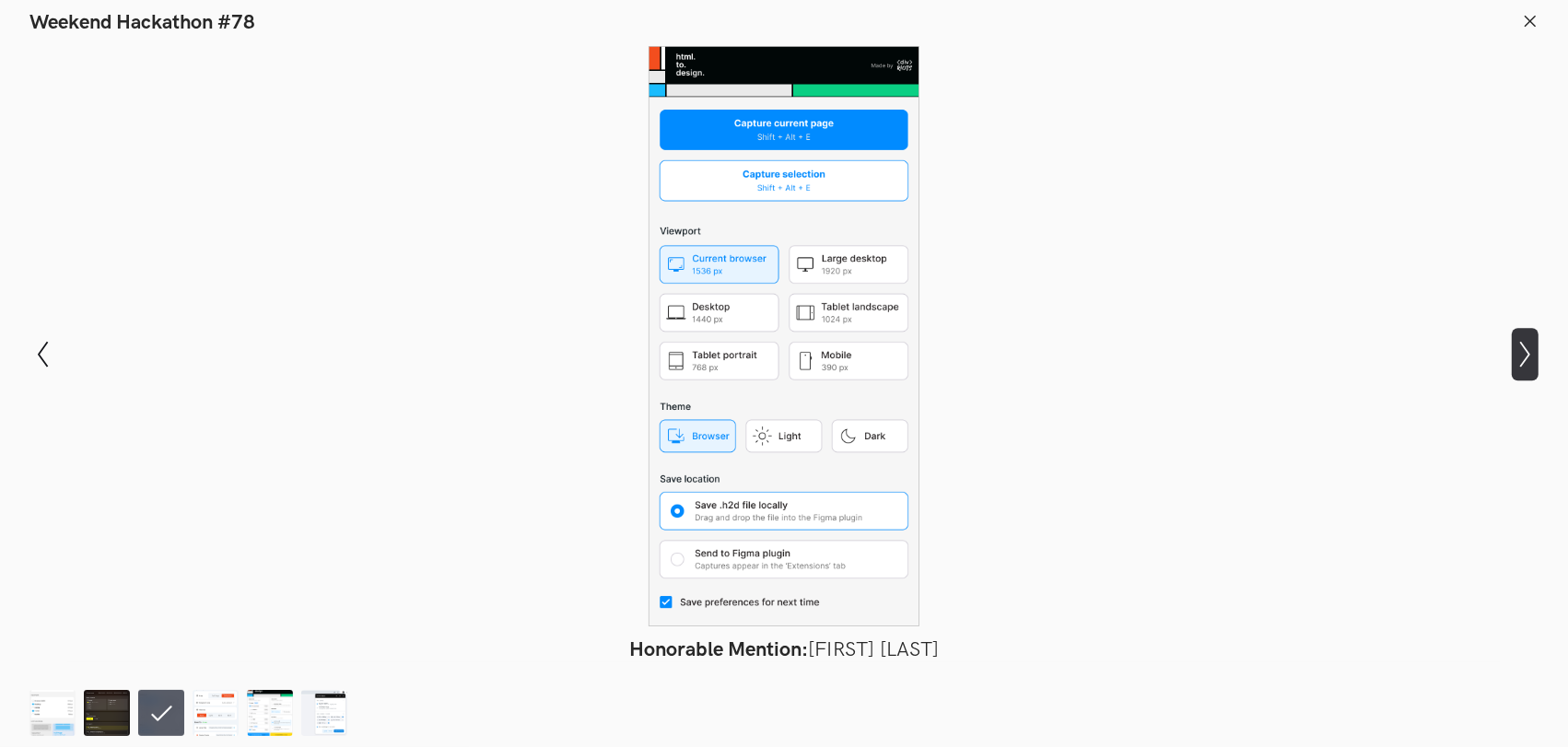 click on "Show next slide" 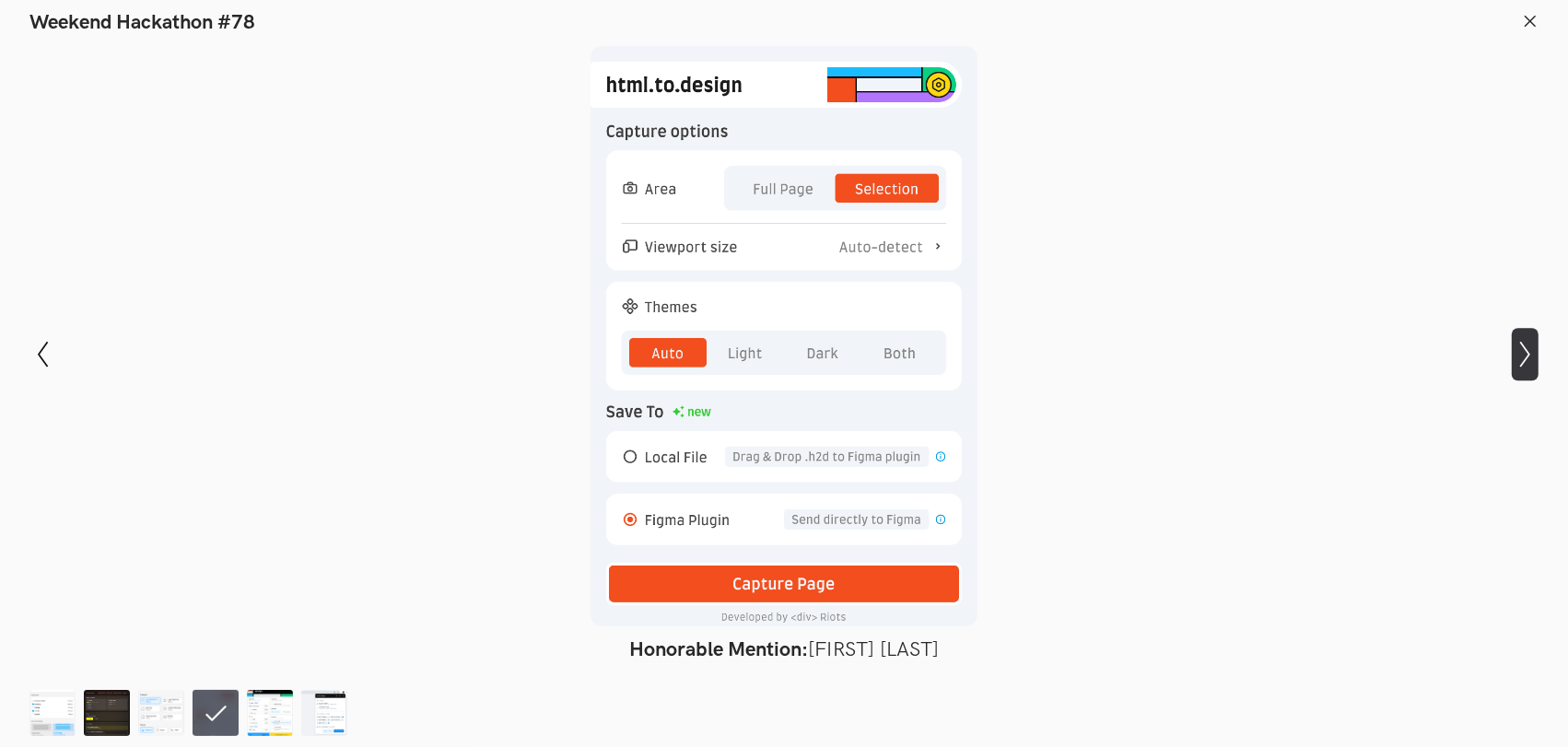 click on "Show next slide" 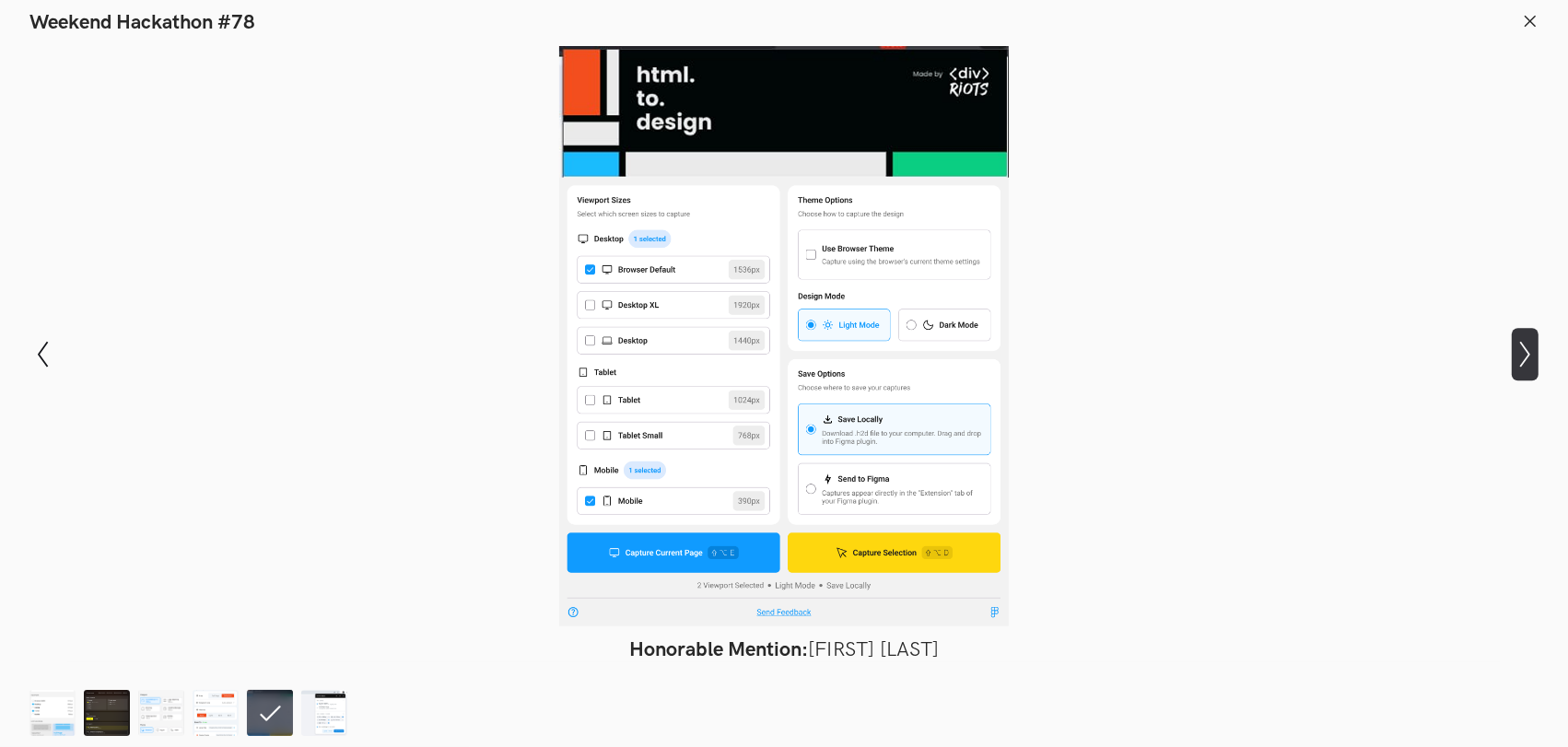 click on "Show next slide" 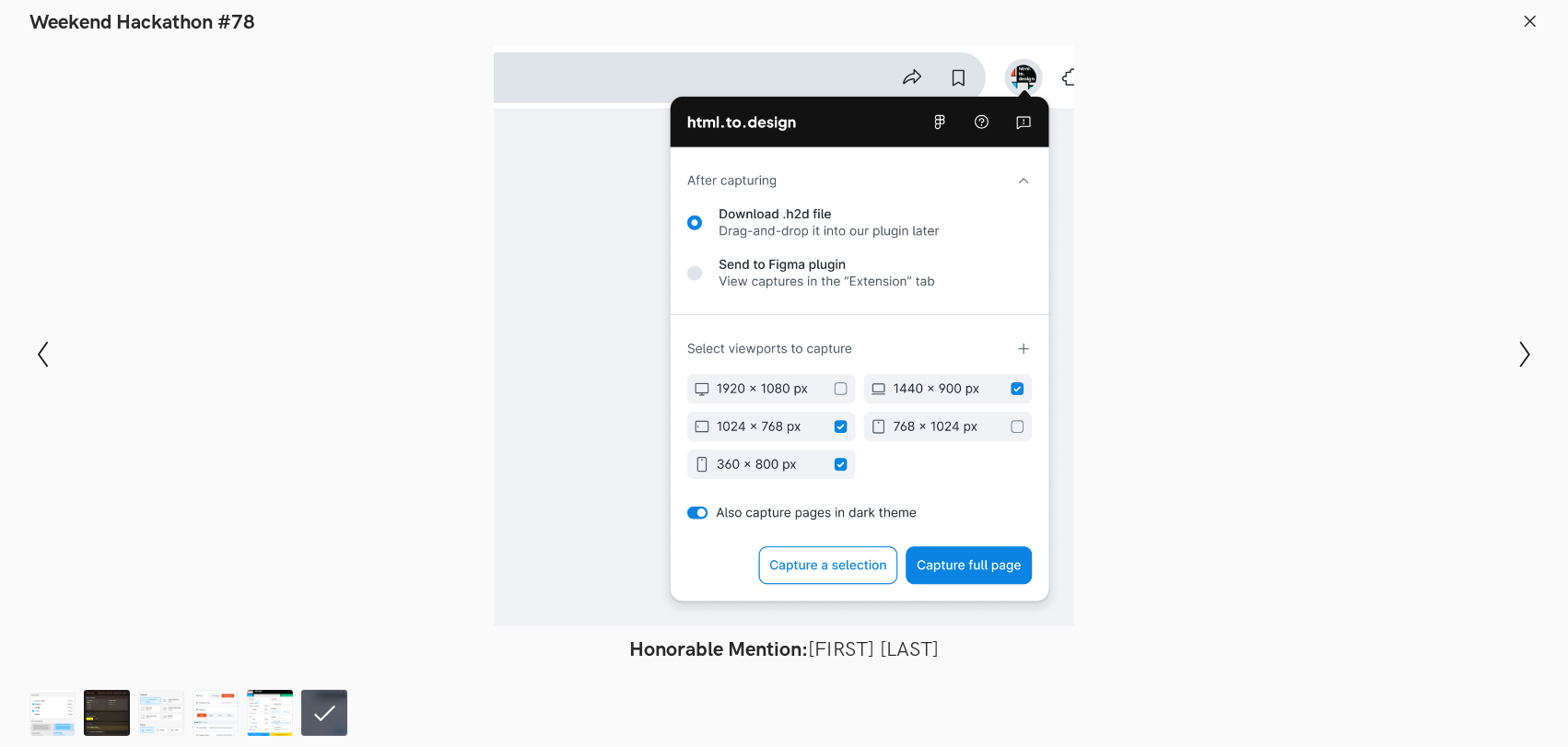 click 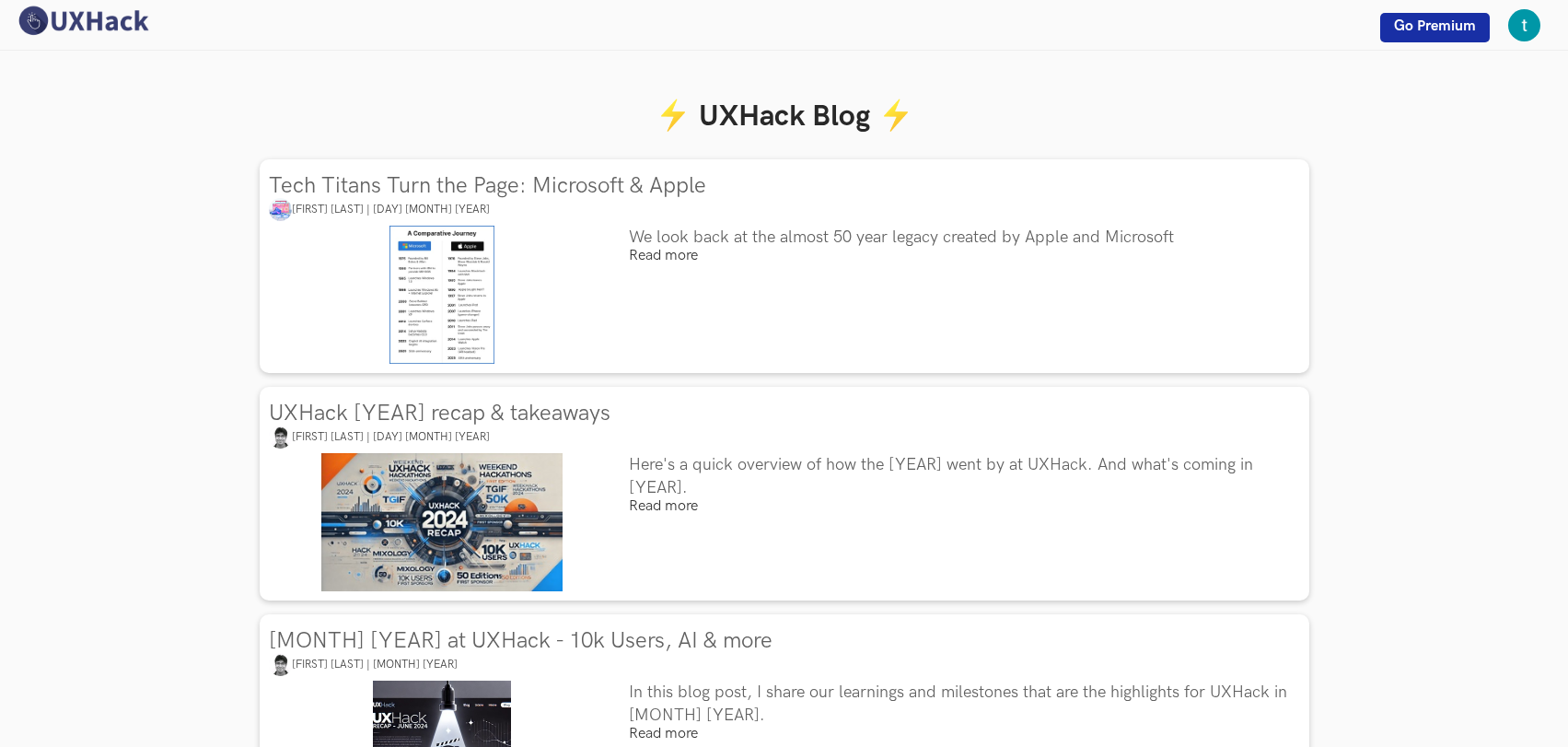 scroll, scrollTop: 0, scrollLeft: 0, axis: both 